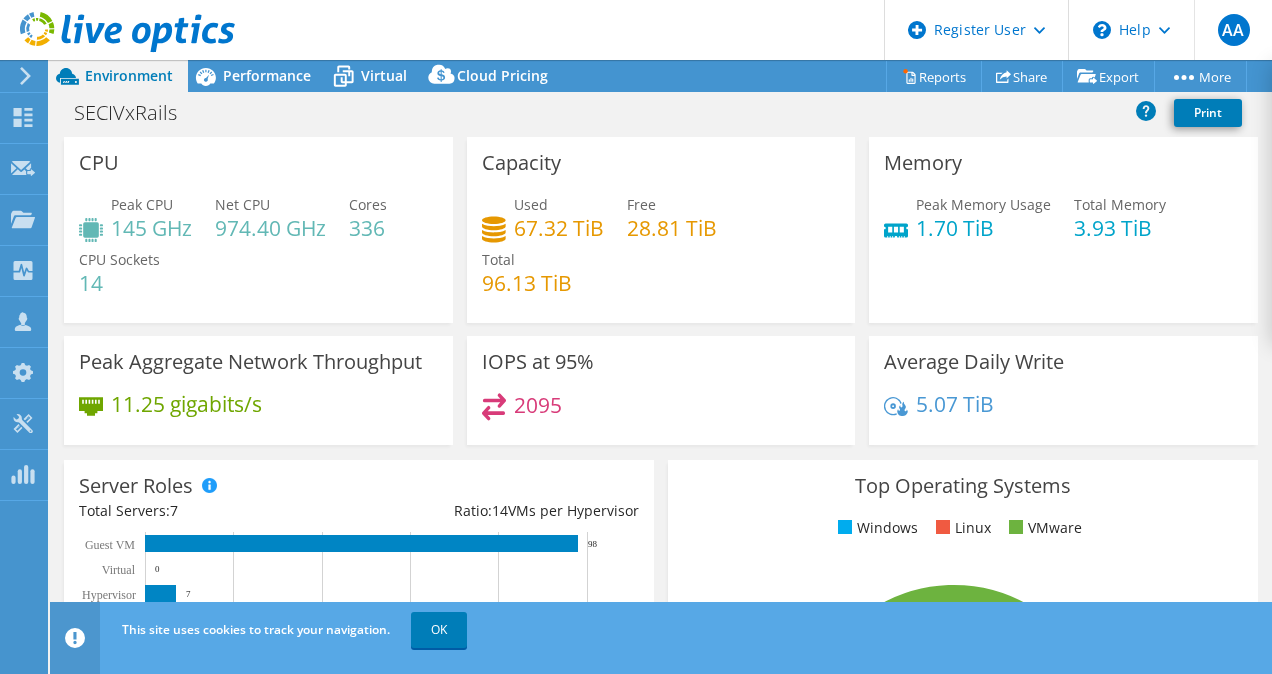 select on "USD" 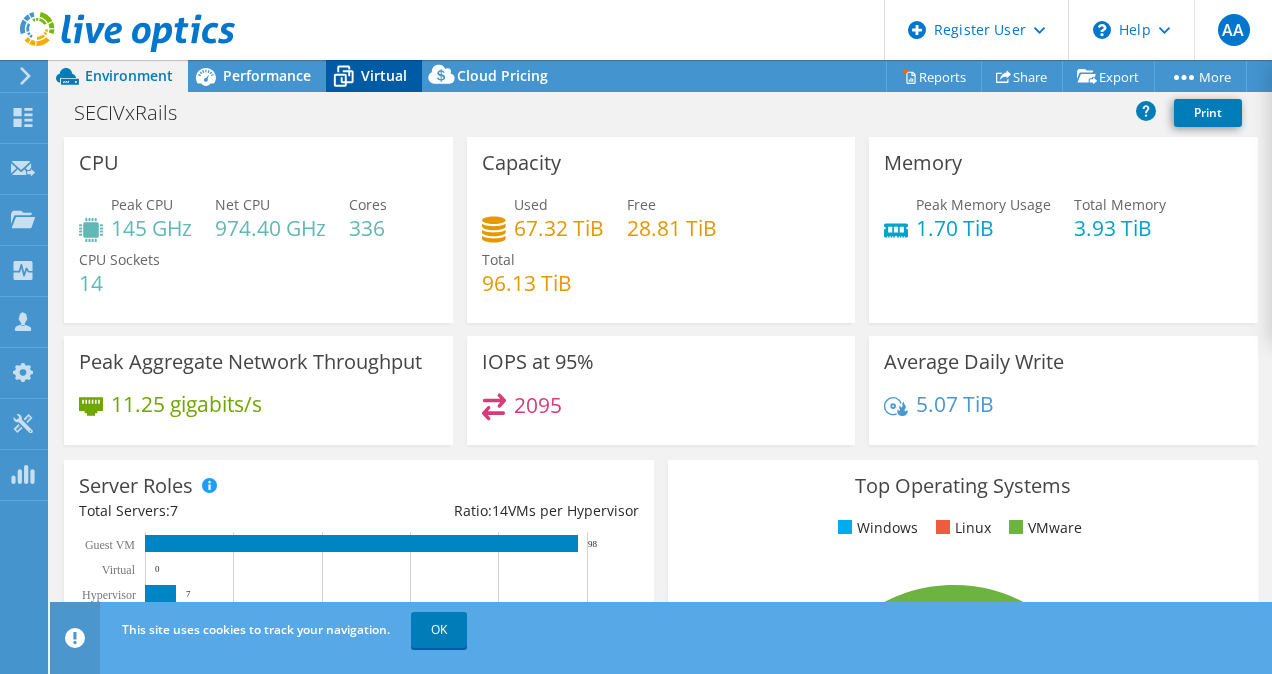 click on "Virtual" at bounding box center [384, 75] 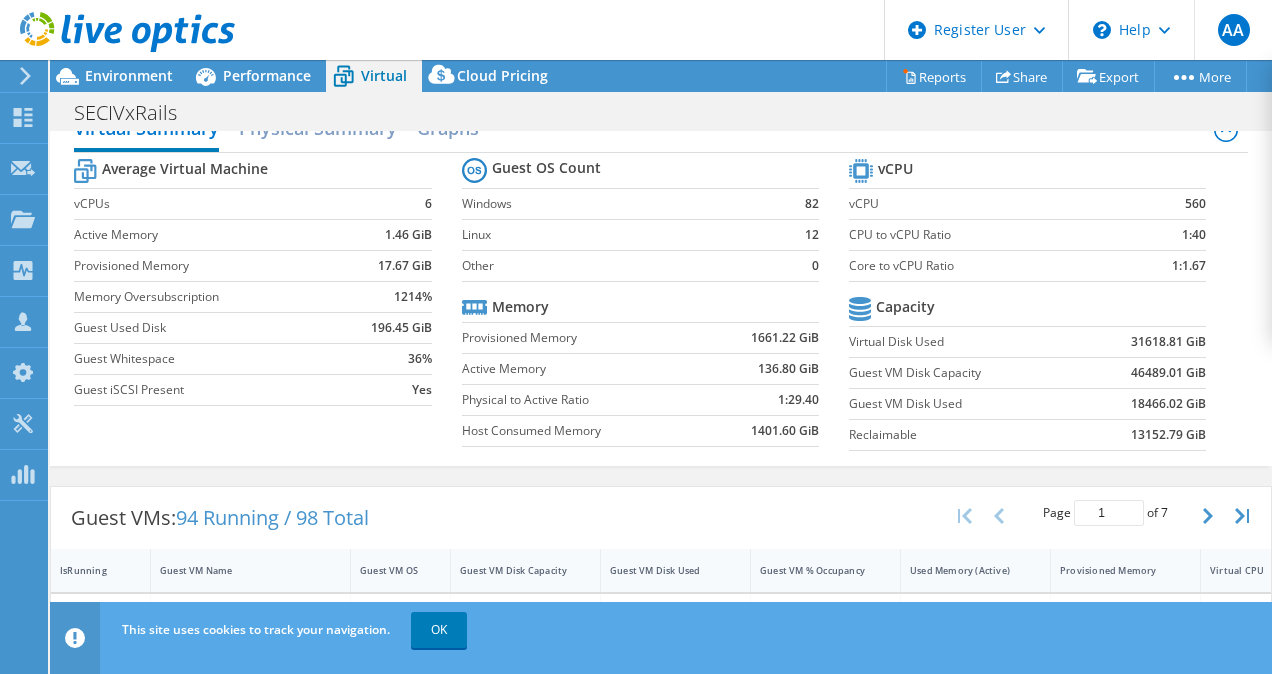 scroll, scrollTop: 39, scrollLeft: 0, axis: vertical 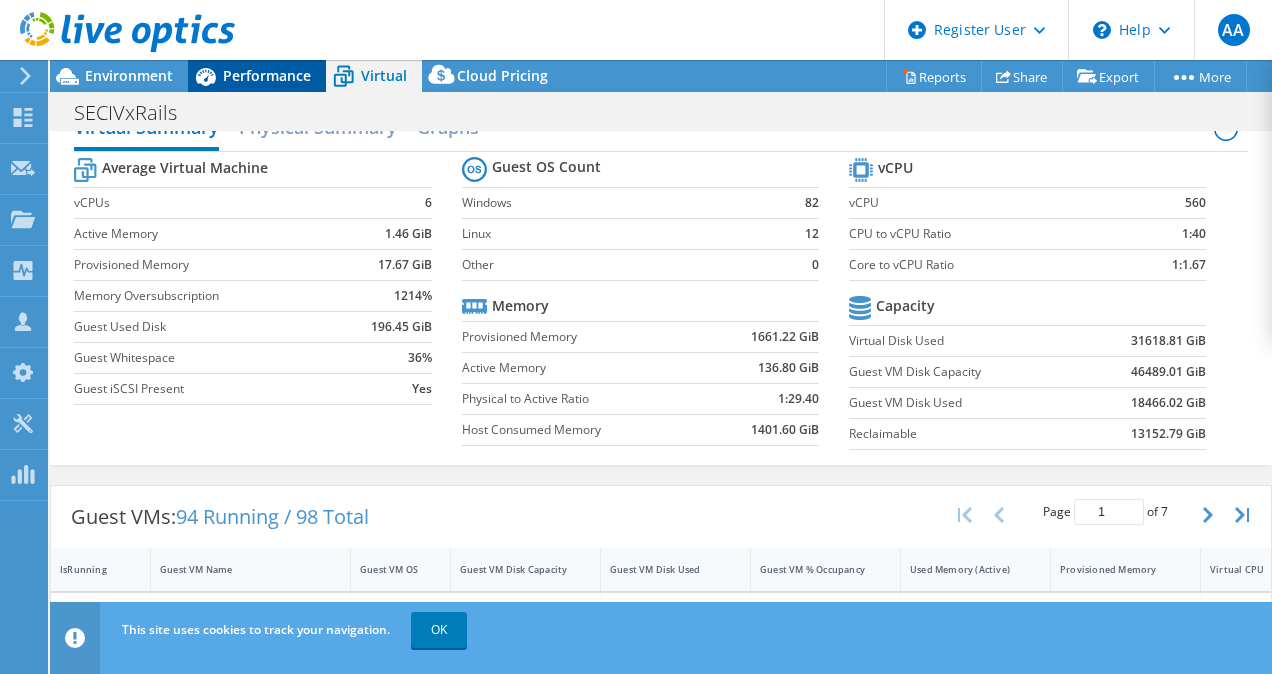 click on "Performance" at bounding box center (257, 76) 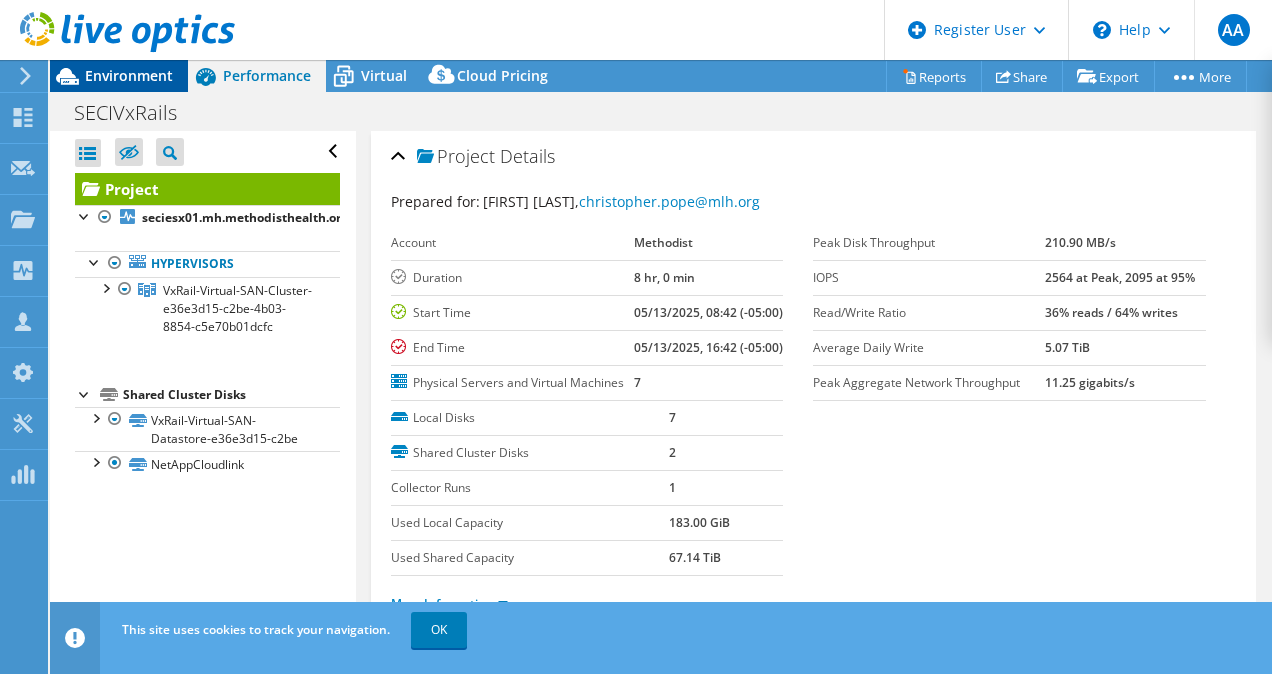 click on "Environment" at bounding box center (129, 75) 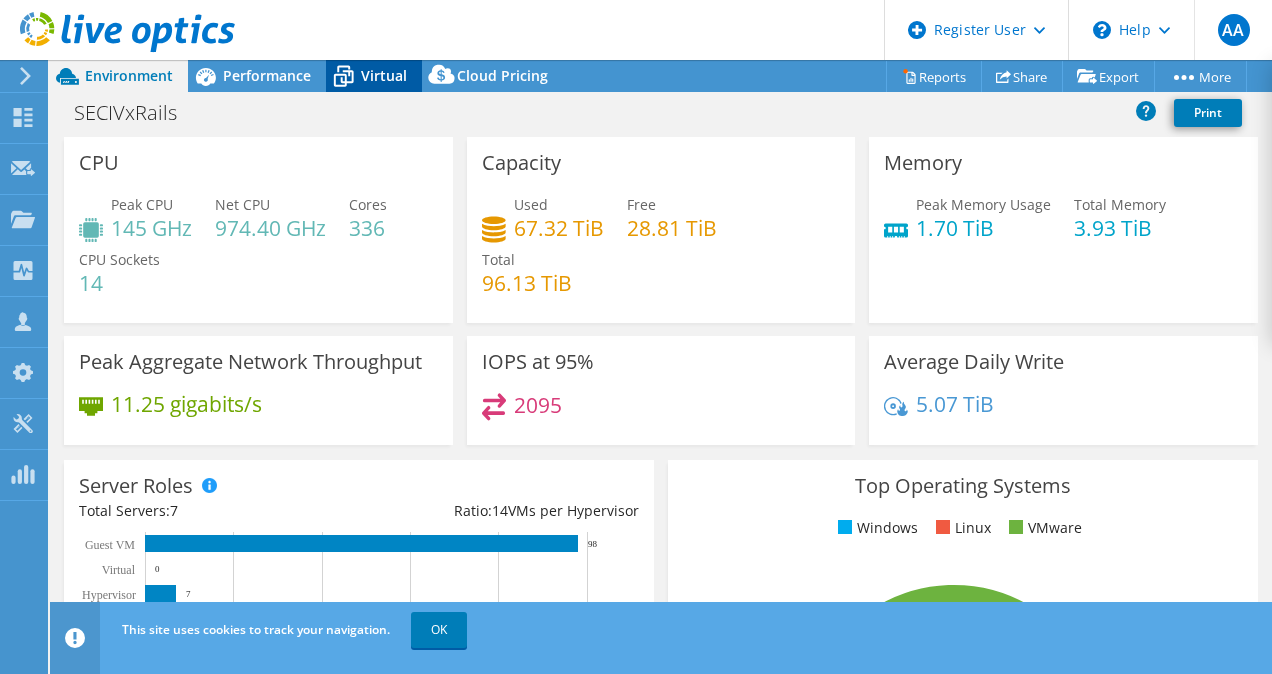 click 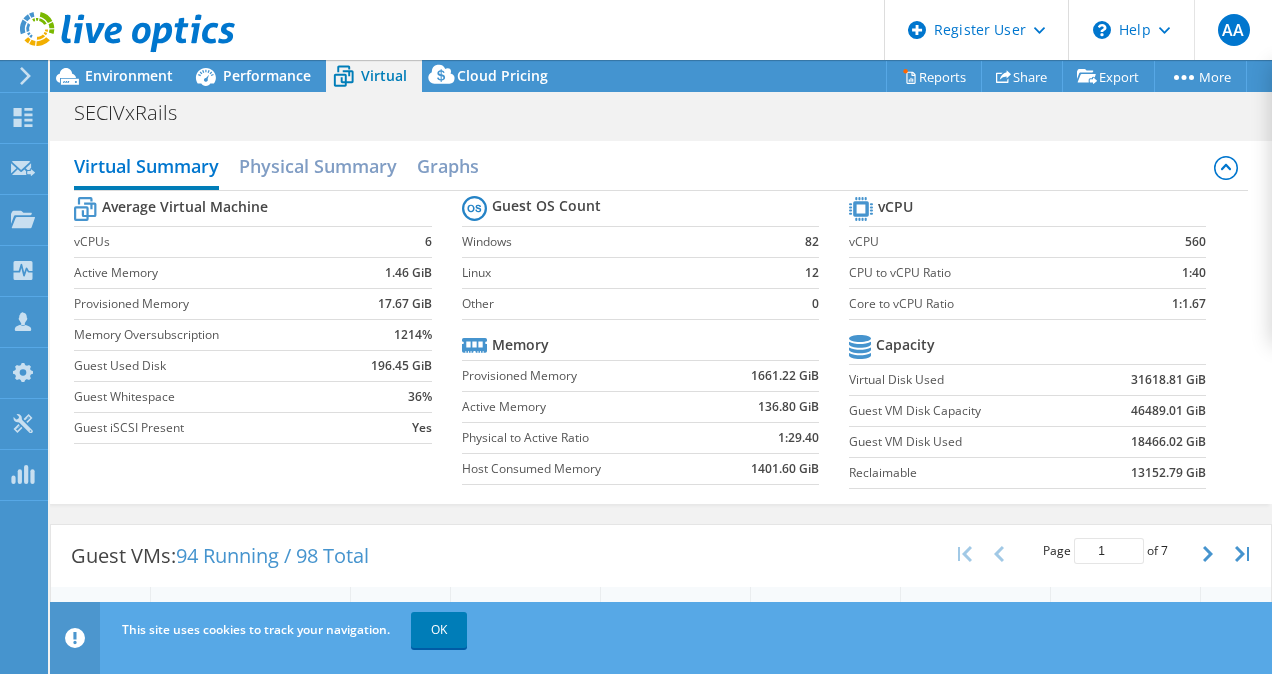 click on "18466.02 GiB" at bounding box center [1168, 442] 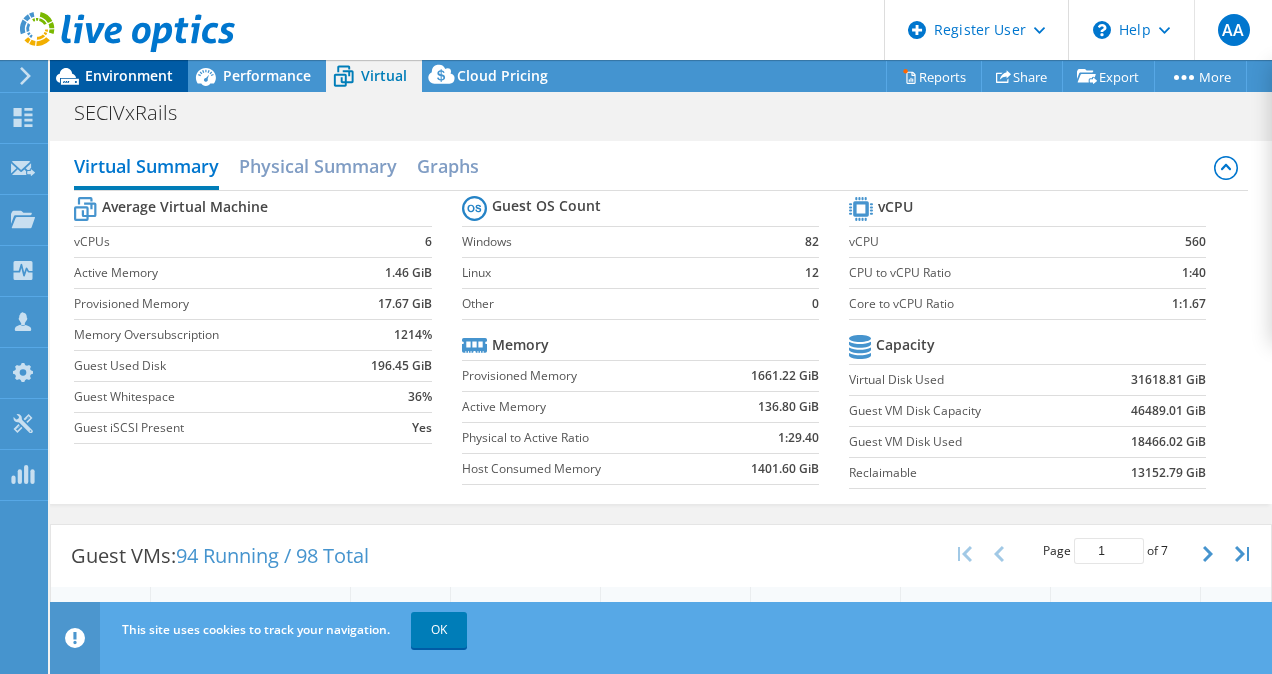 click on "Environment" at bounding box center [129, 75] 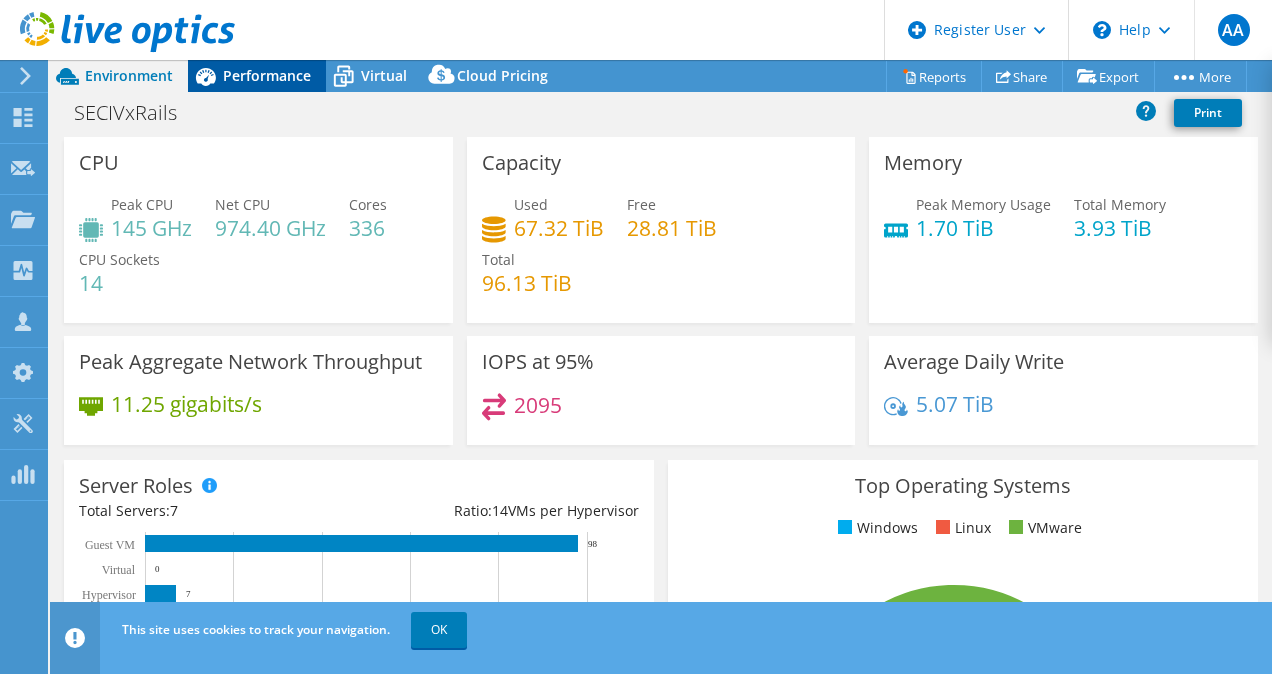 click on "Performance" at bounding box center [267, 75] 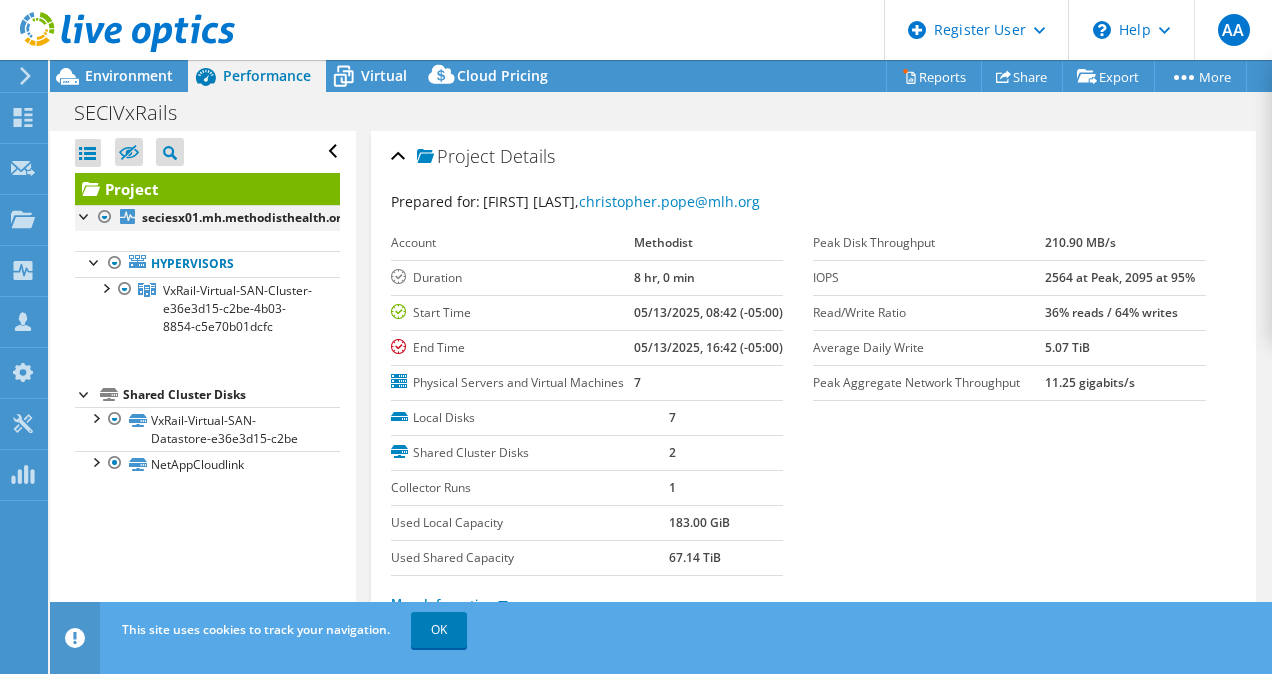 click at bounding box center [85, 215] 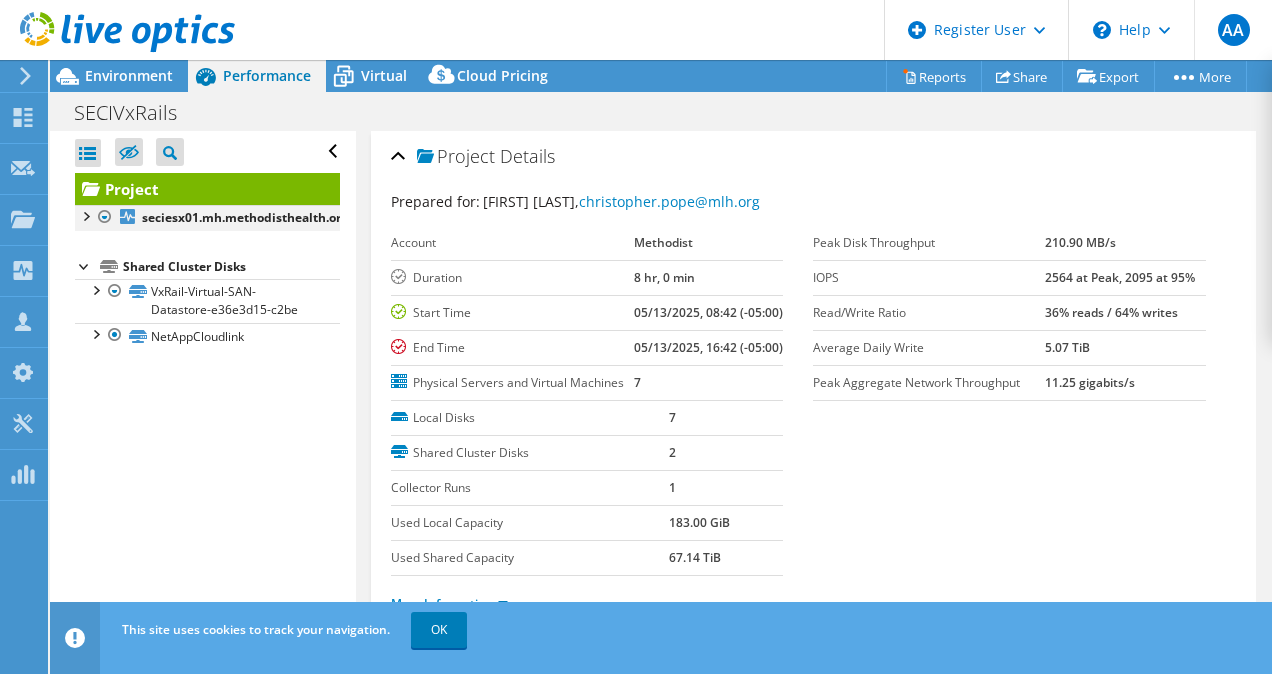 click at bounding box center [85, 215] 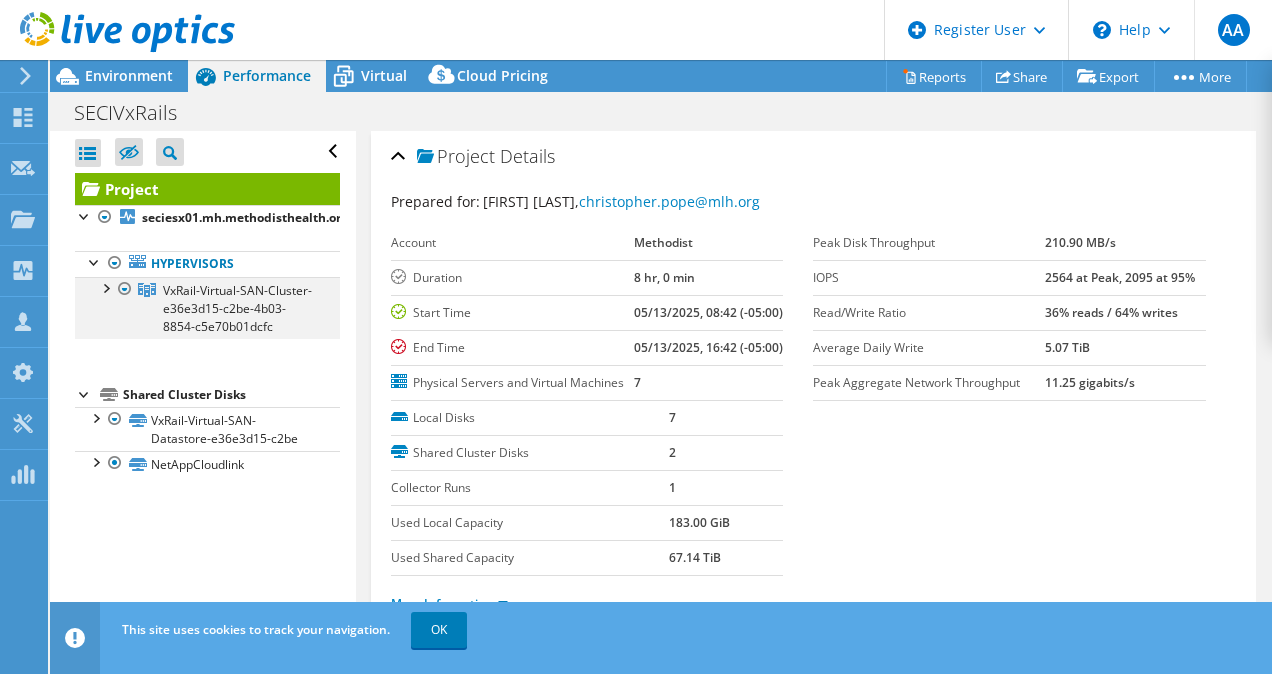 click at bounding box center [105, 287] 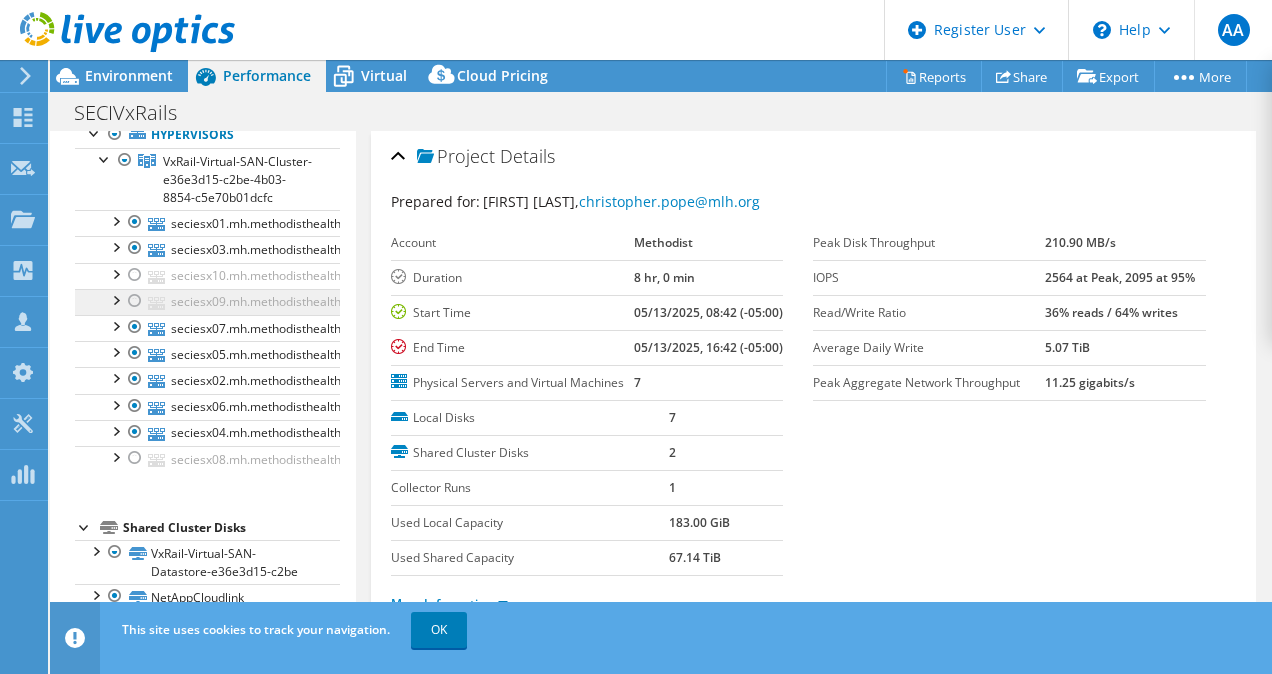 scroll, scrollTop: 144, scrollLeft: 0, axis: vertical 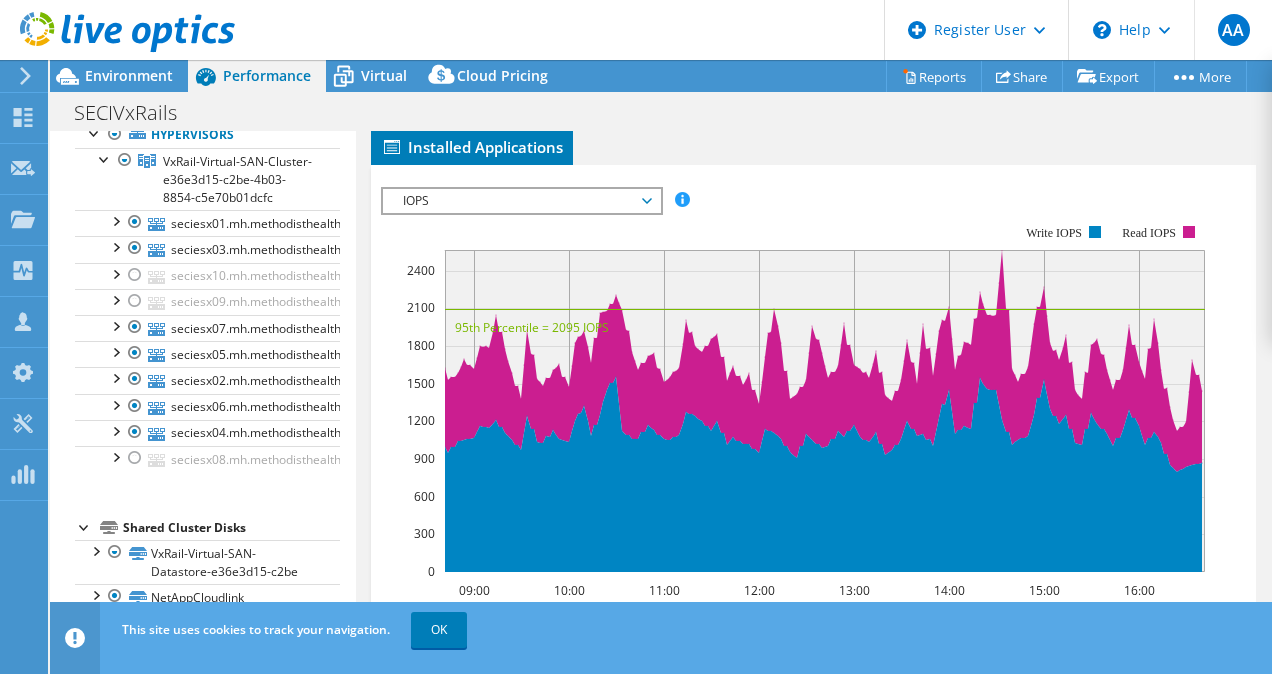 click on "Servers" at bounding box center (527, 113) 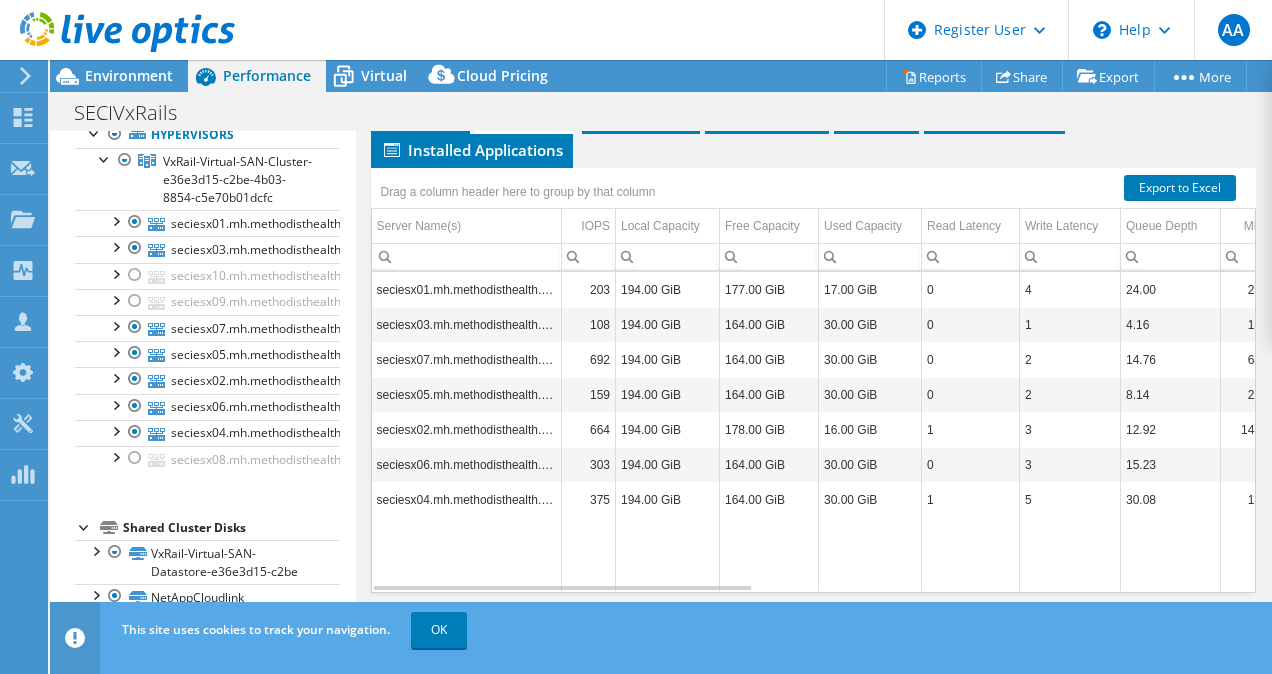 scroll, scrollTop: 7, scrollLeft: 0, axis: vertical 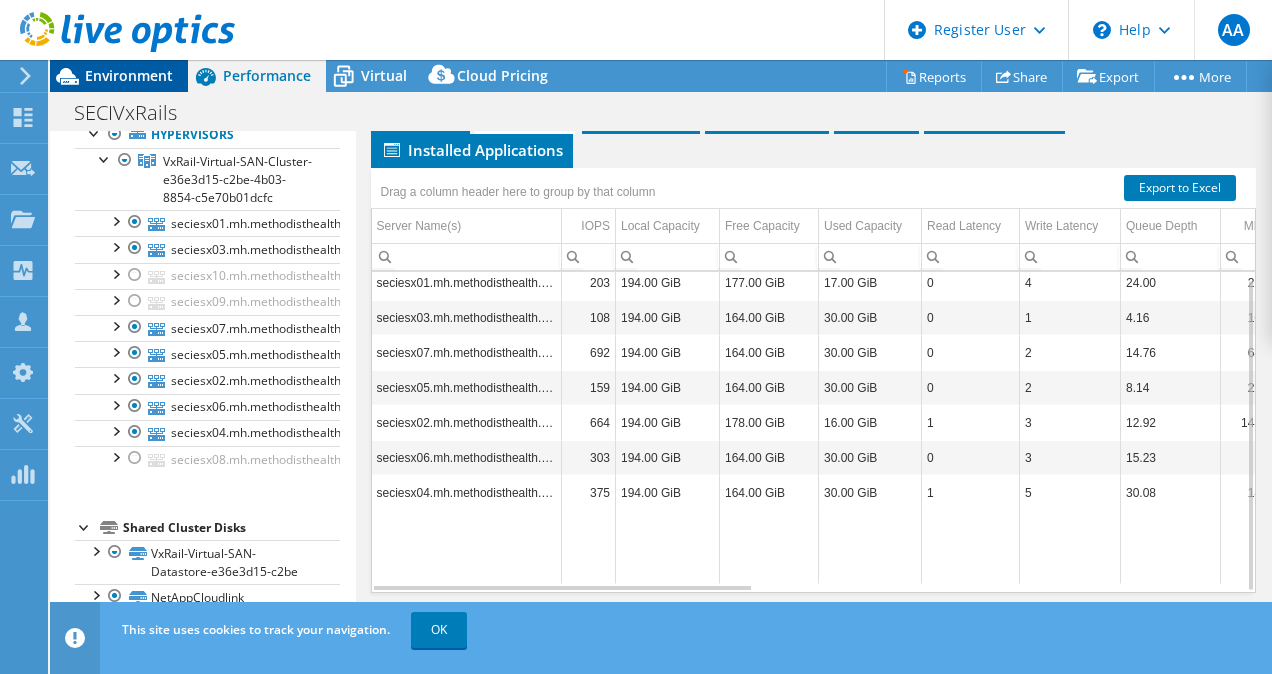 click on "Environment" at bounding box center [129, 75] 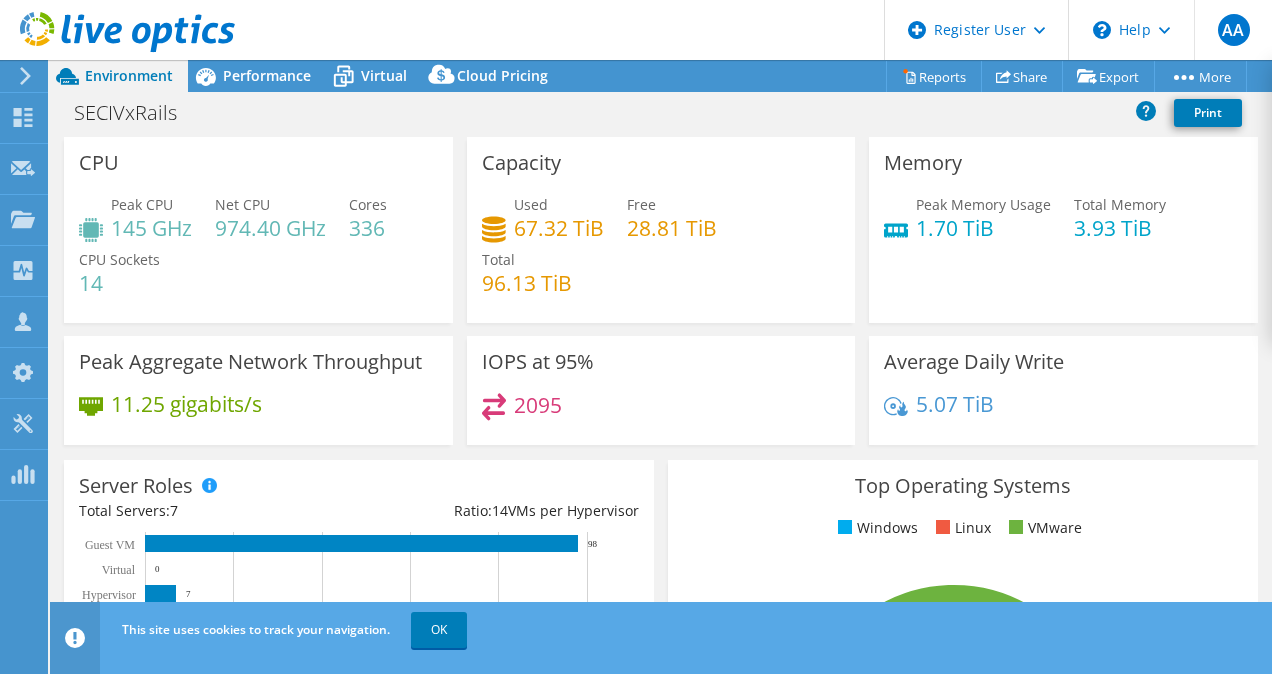click 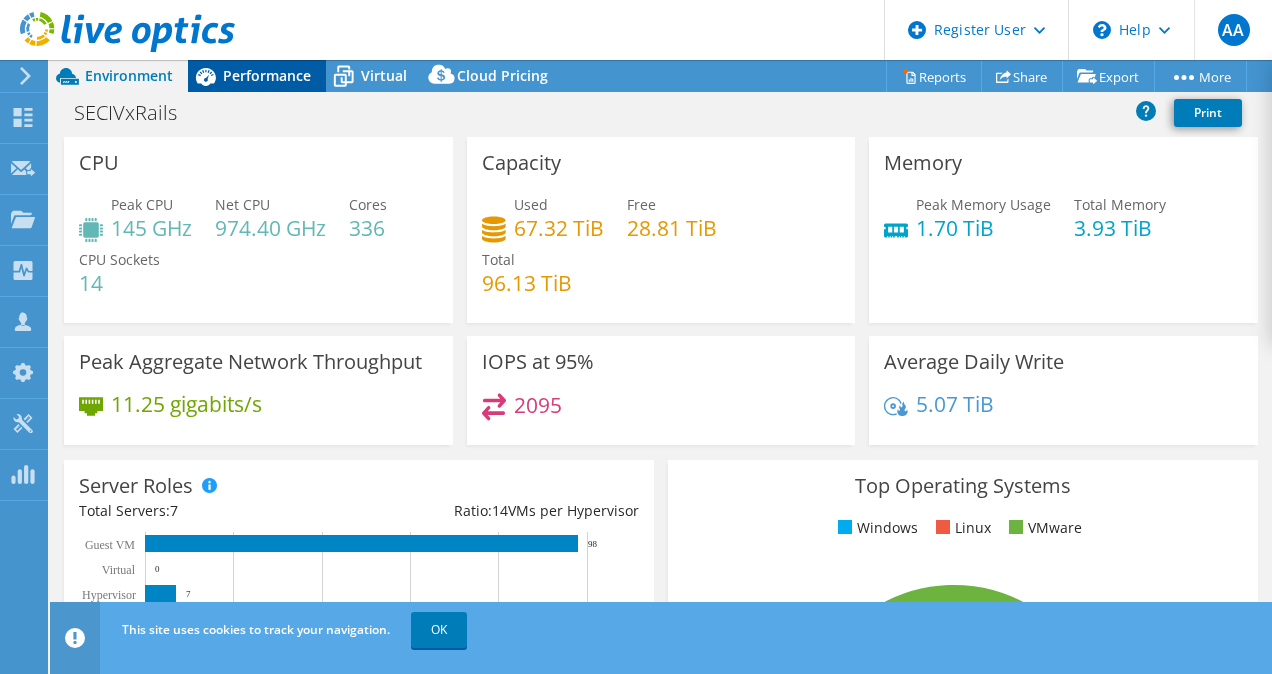 click on "Performance" at bounding box center (267, 75) 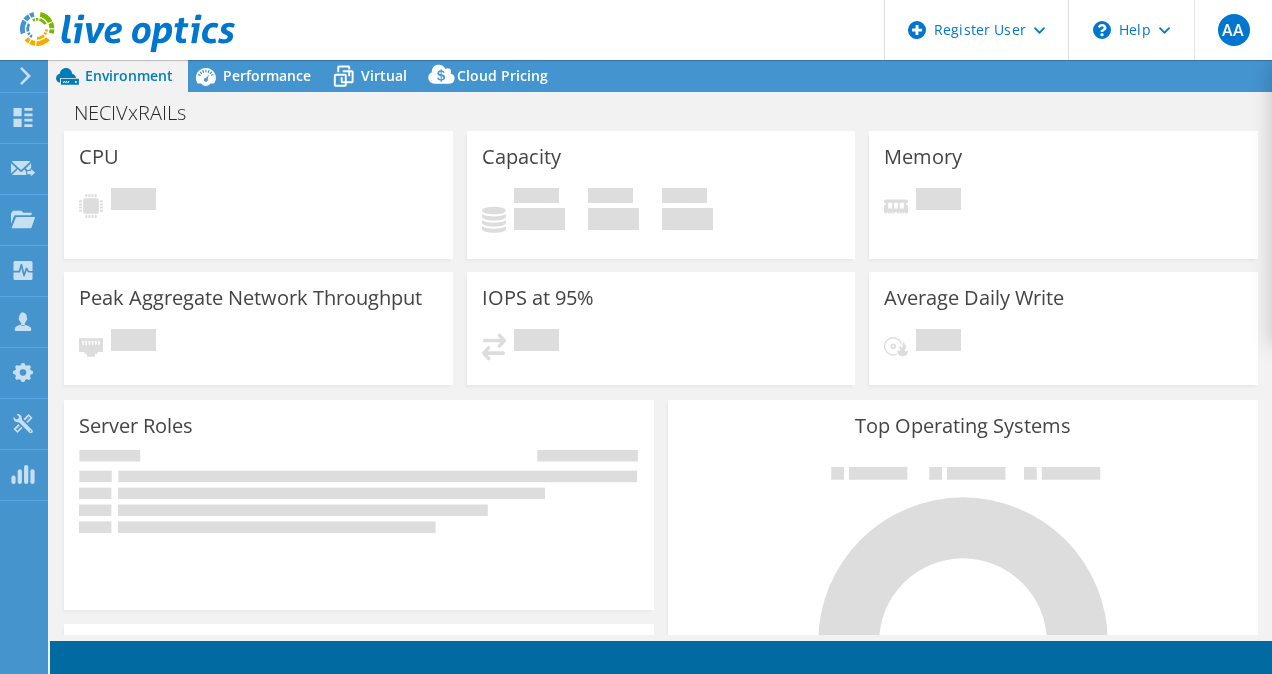 scroll, scrollTop: 0, scrollLeft: 0, axis: both 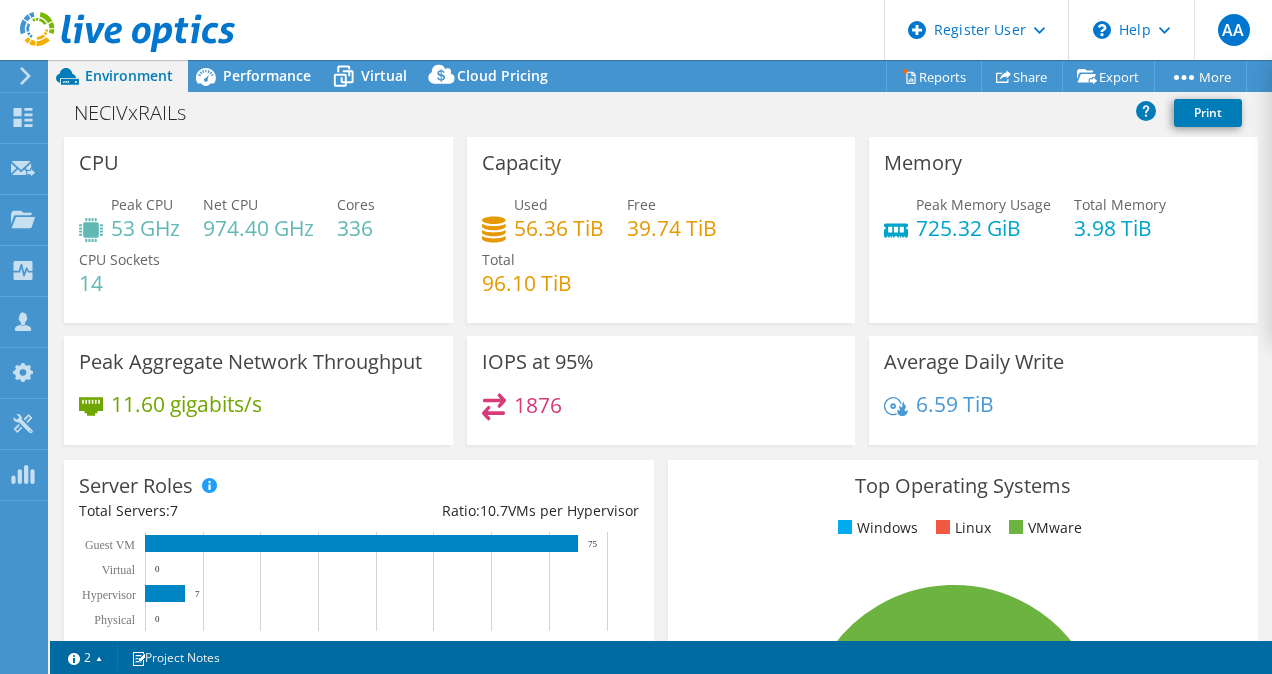 select on "USD" 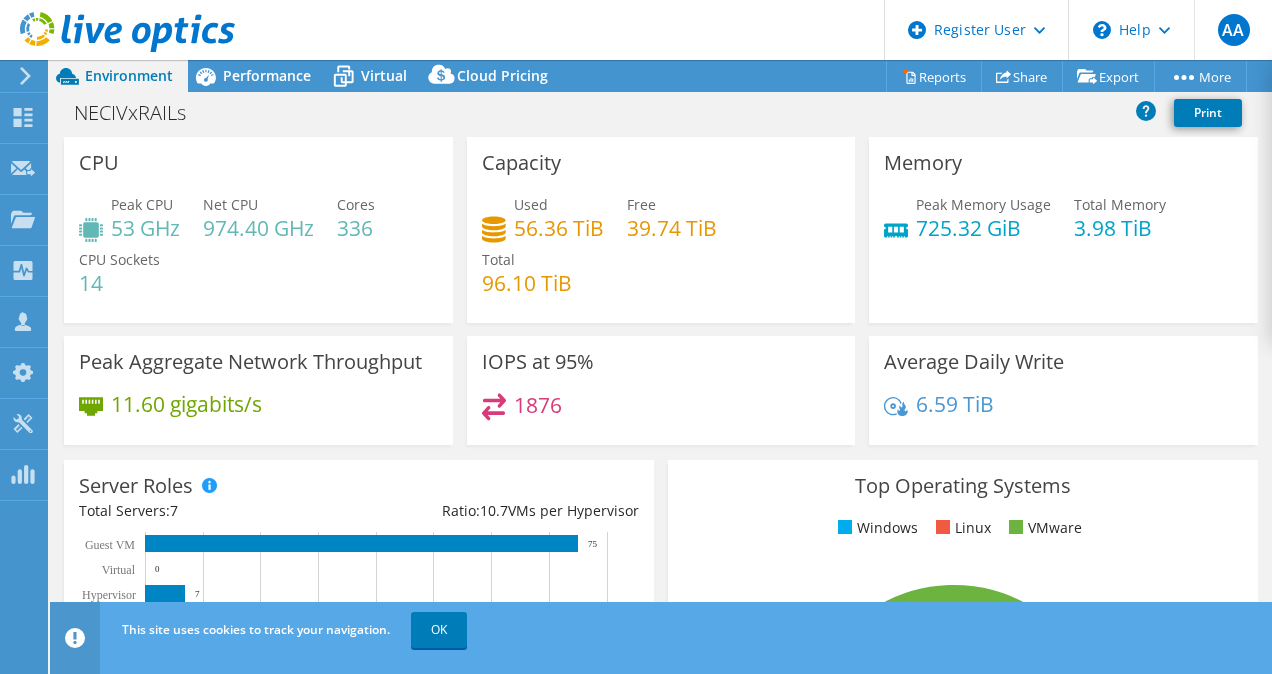 click on "CPU
Peak CPU
53 GHz
Net CPU
974.40 GHz
Cores
336
CPU Sockets
14" at bounding box center (258, 230) 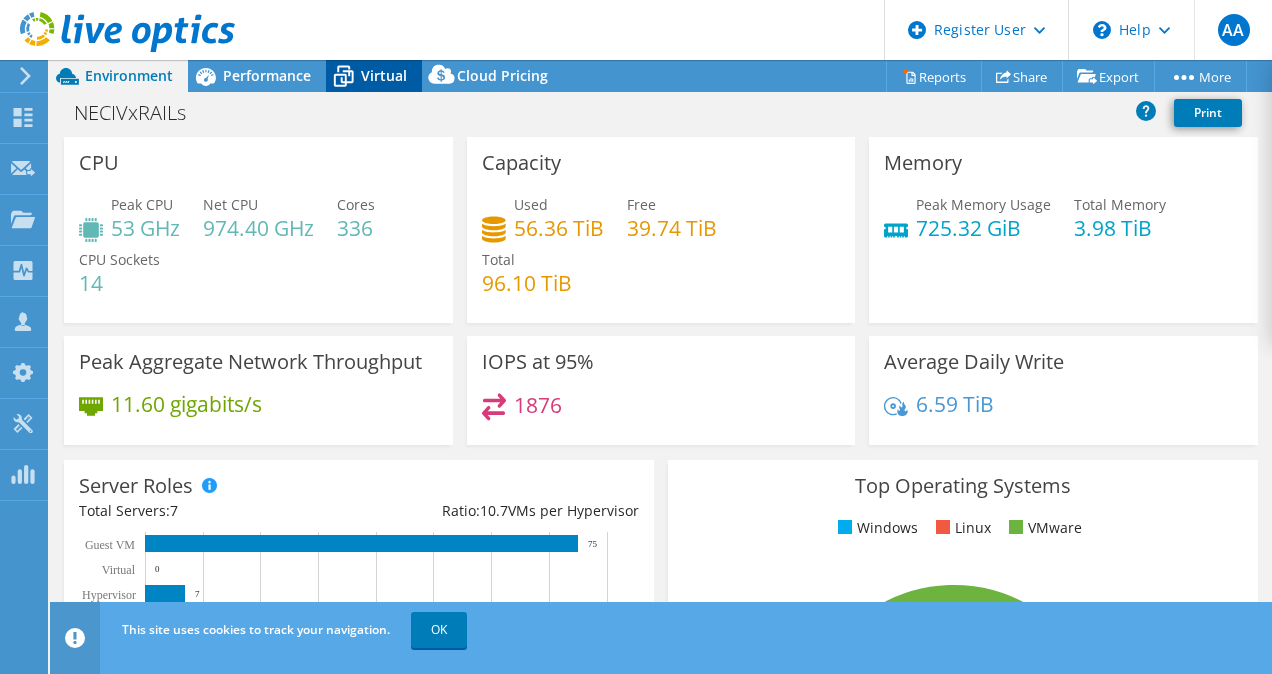 click 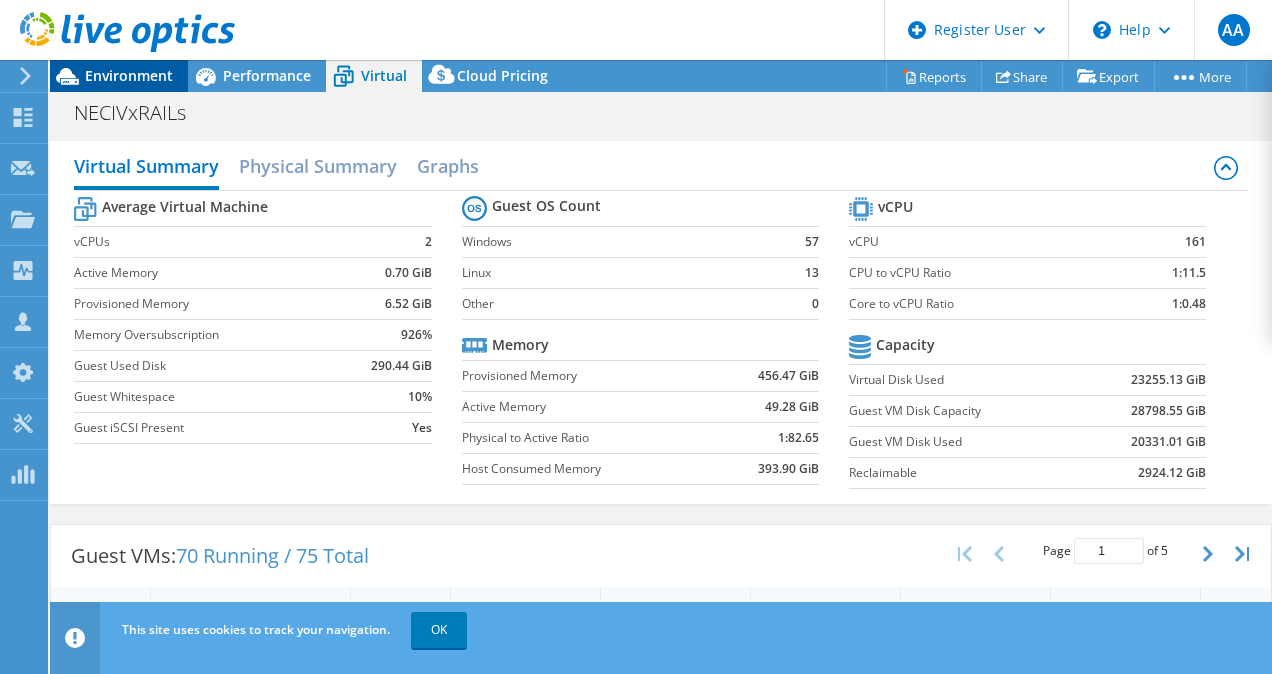 click on "Environment" at bounding box center (129, 75) 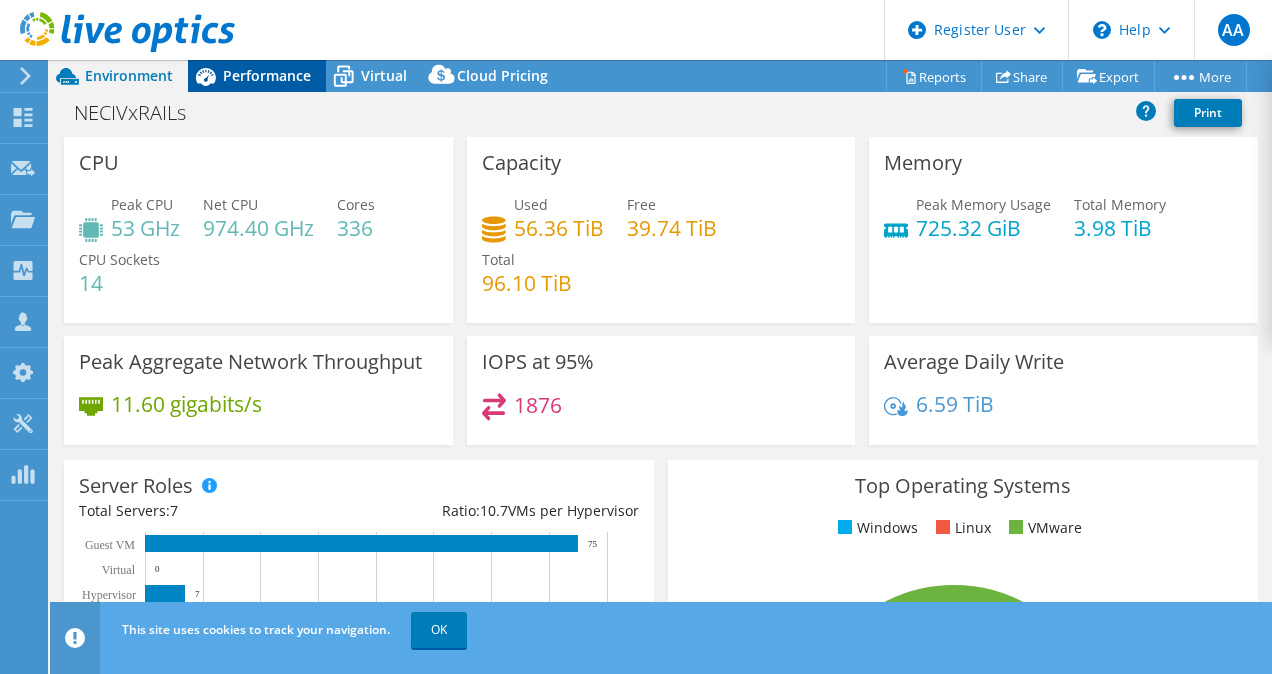 click on "Performance" at bounding box center (257, 76) 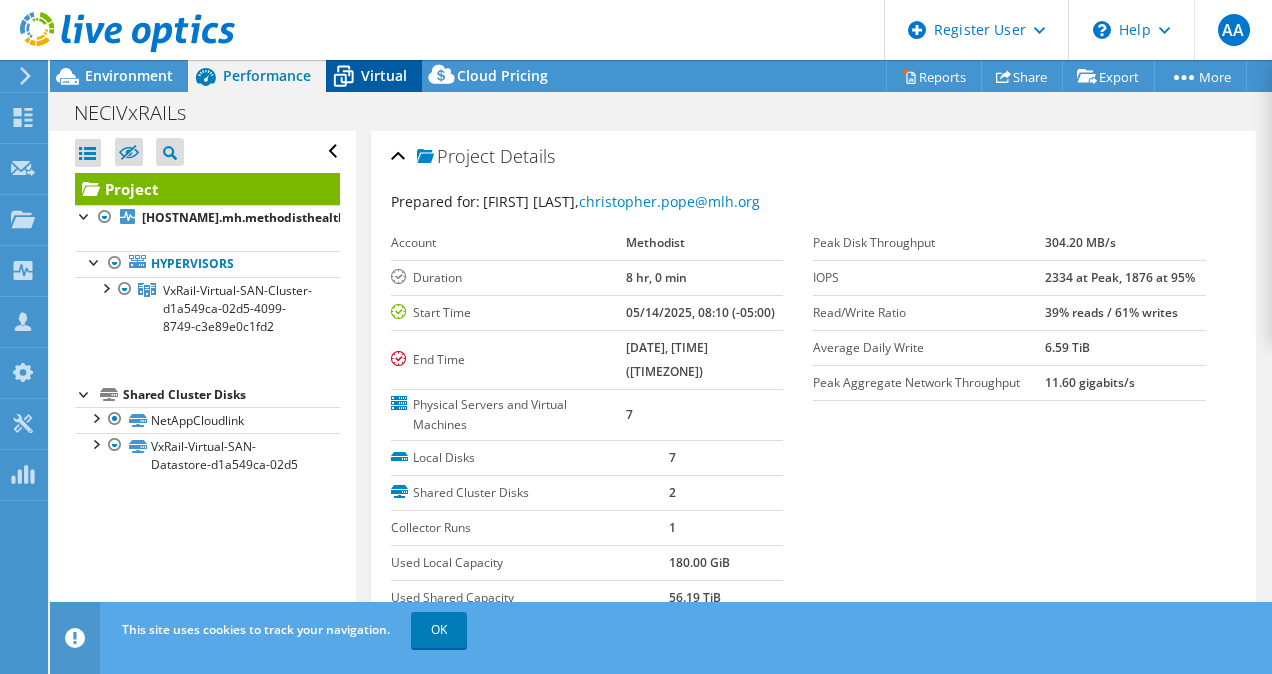 click 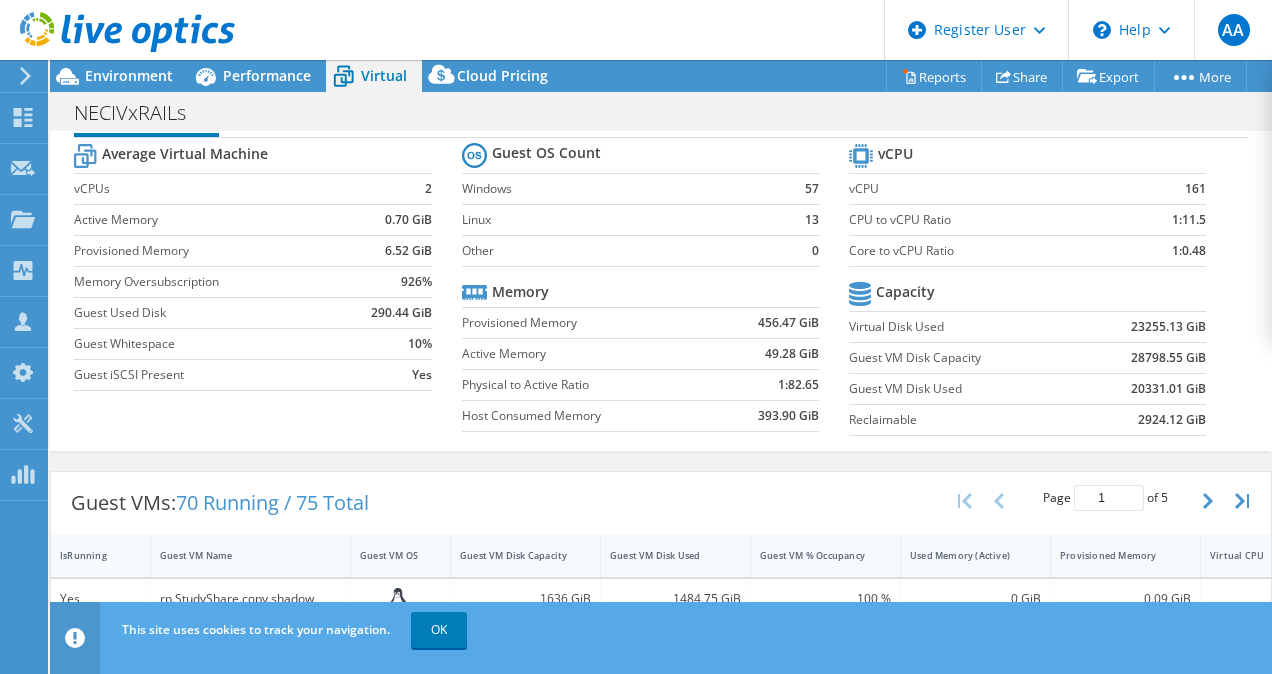 scroll, scrollTop: 0, scrollLeft: 0, axis: both 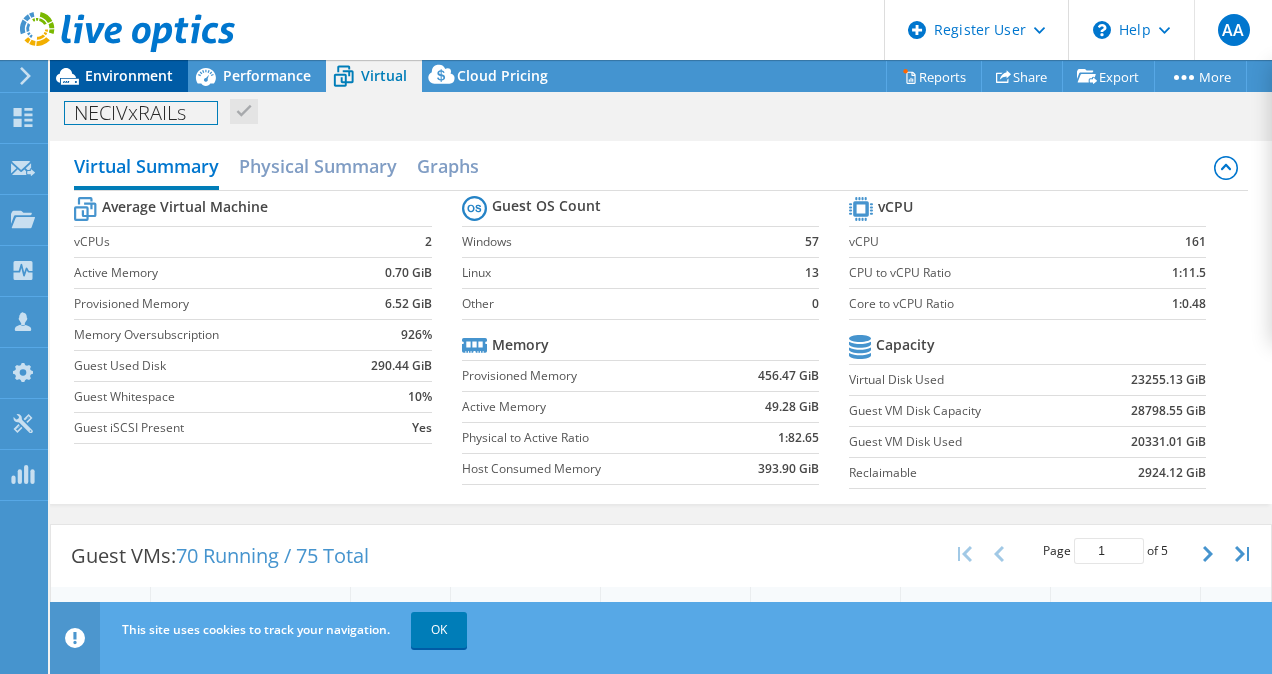 click on "Project Actions
Project Actions
Reports
Share
Export
vSAN ReadyNode Sizer" at bounding box center [661, 367] 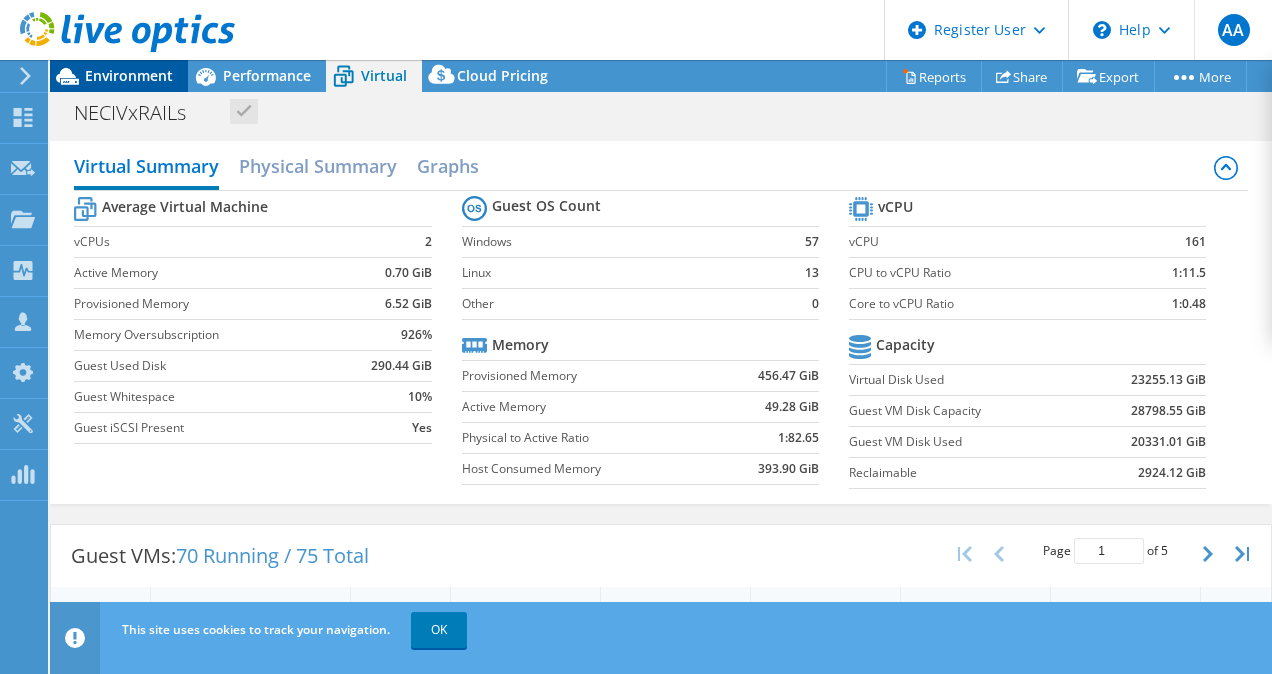 click on "Environment" at bounding box center (119, 76) 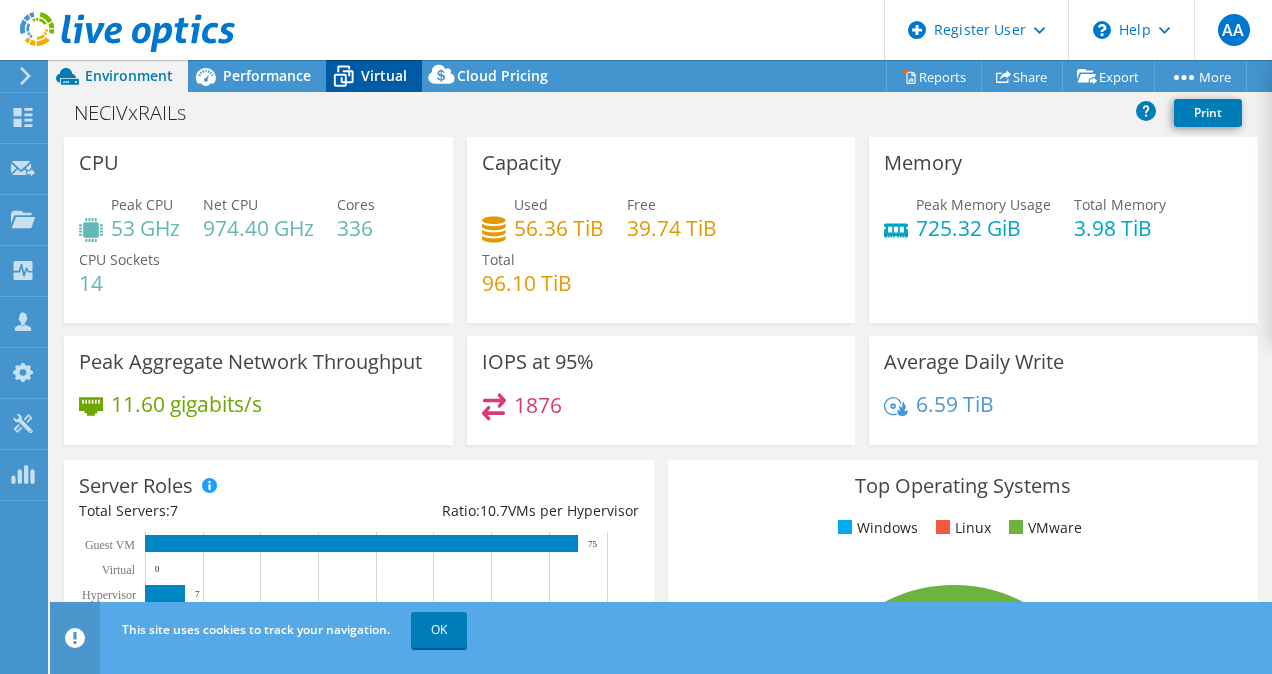 click on "Virtual" at bounding box center (384, 75) 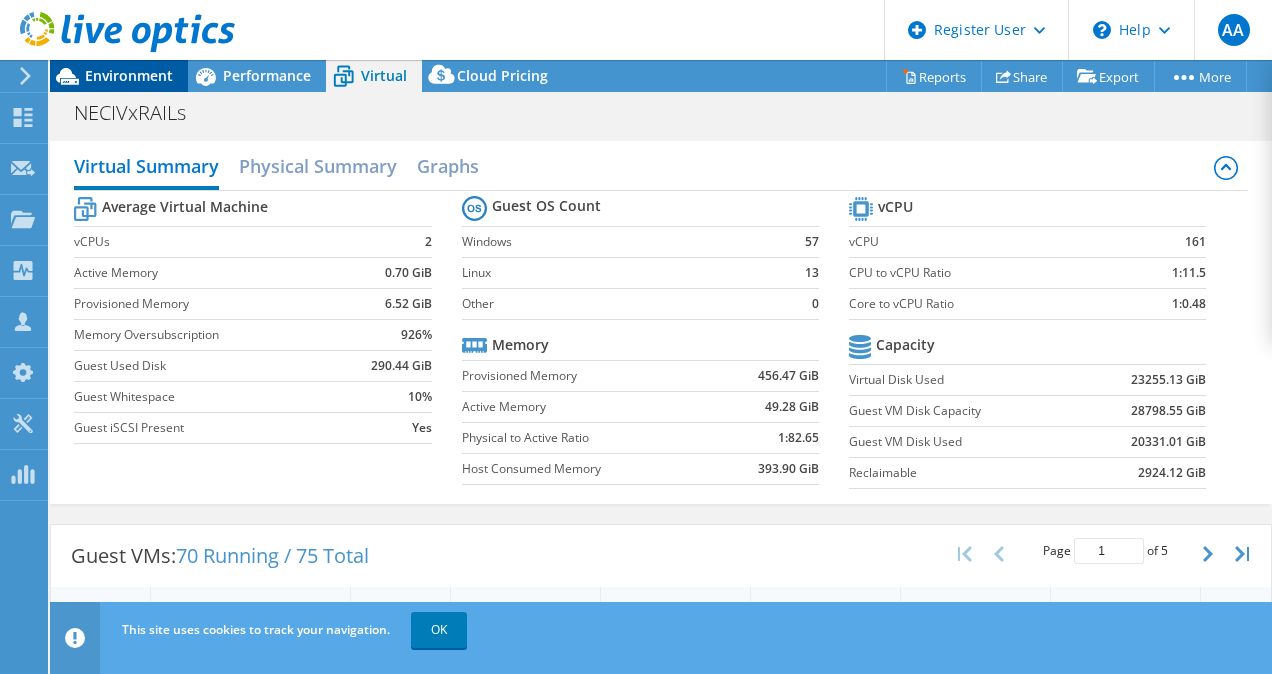 click on "Environment" at bounding box center (129, 75) 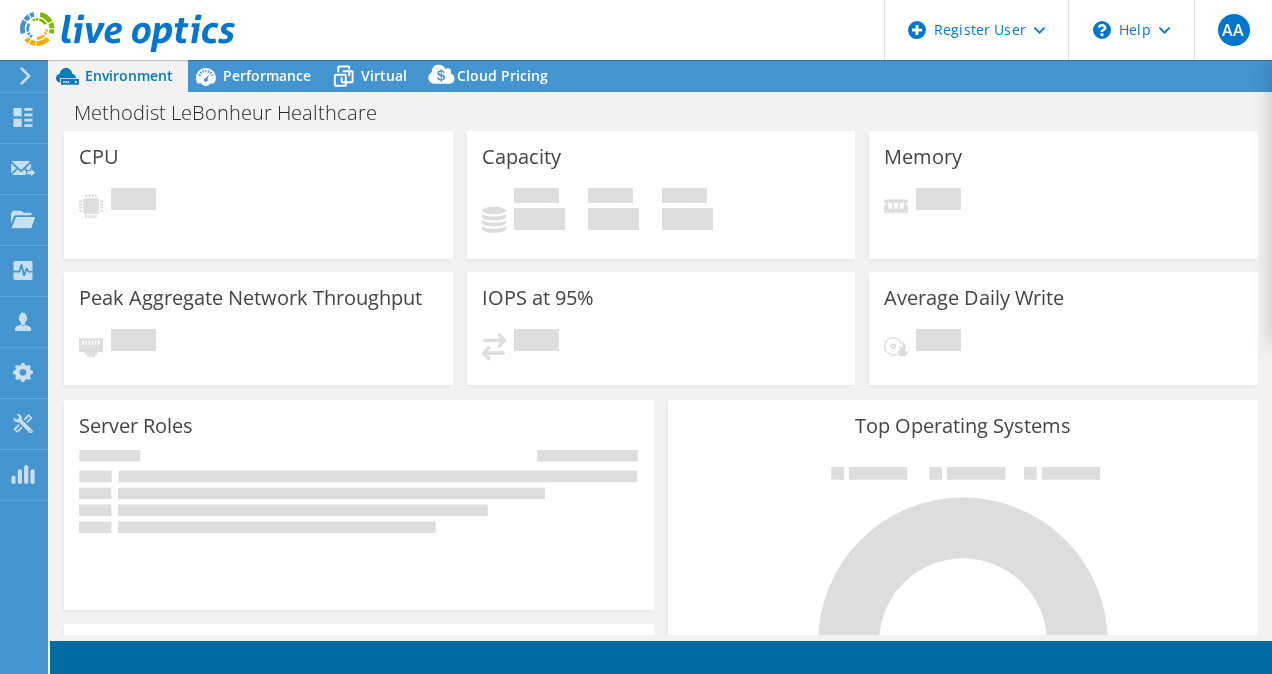 scroll, scrollTop: 0, scrollLeft: 0, axis: both 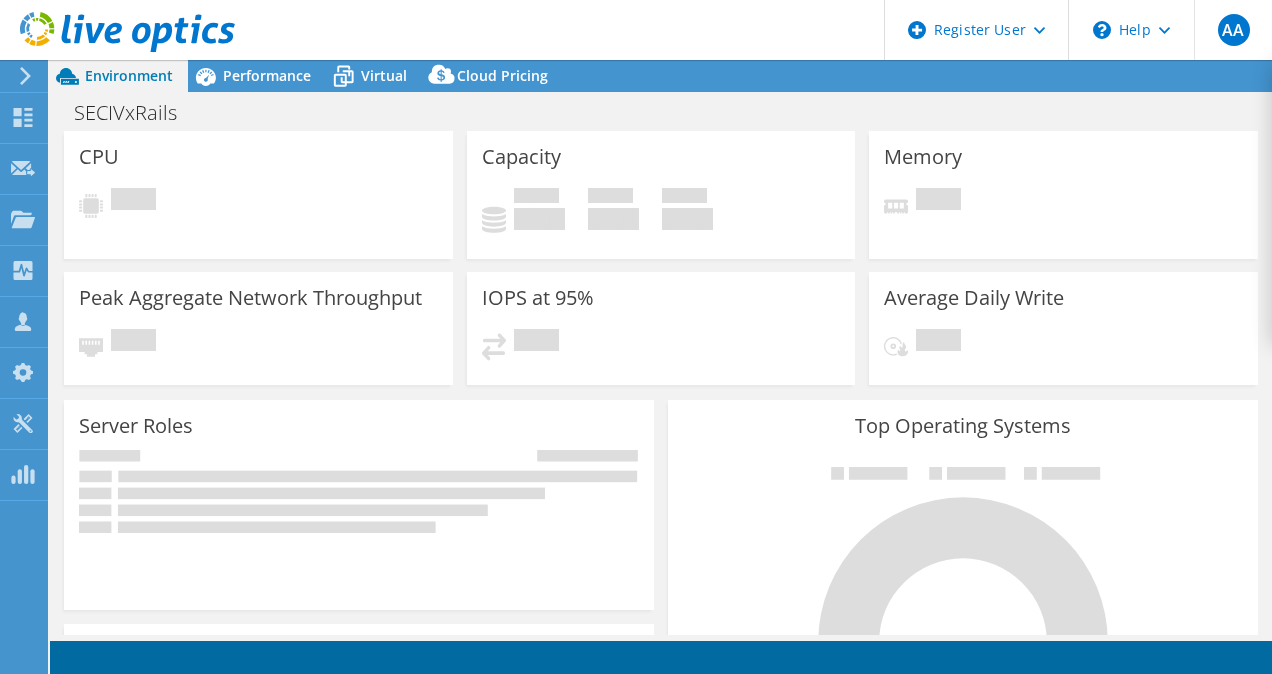 select 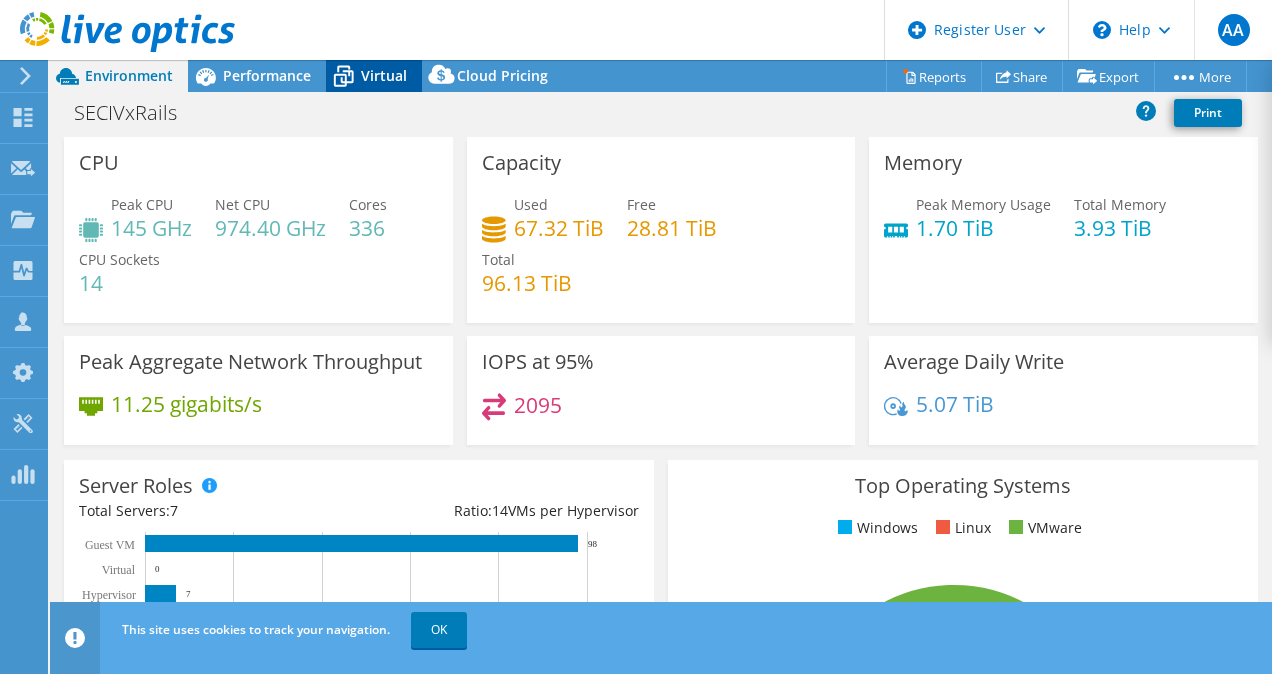 click on "Virtual" at bounding box center (374, 76) 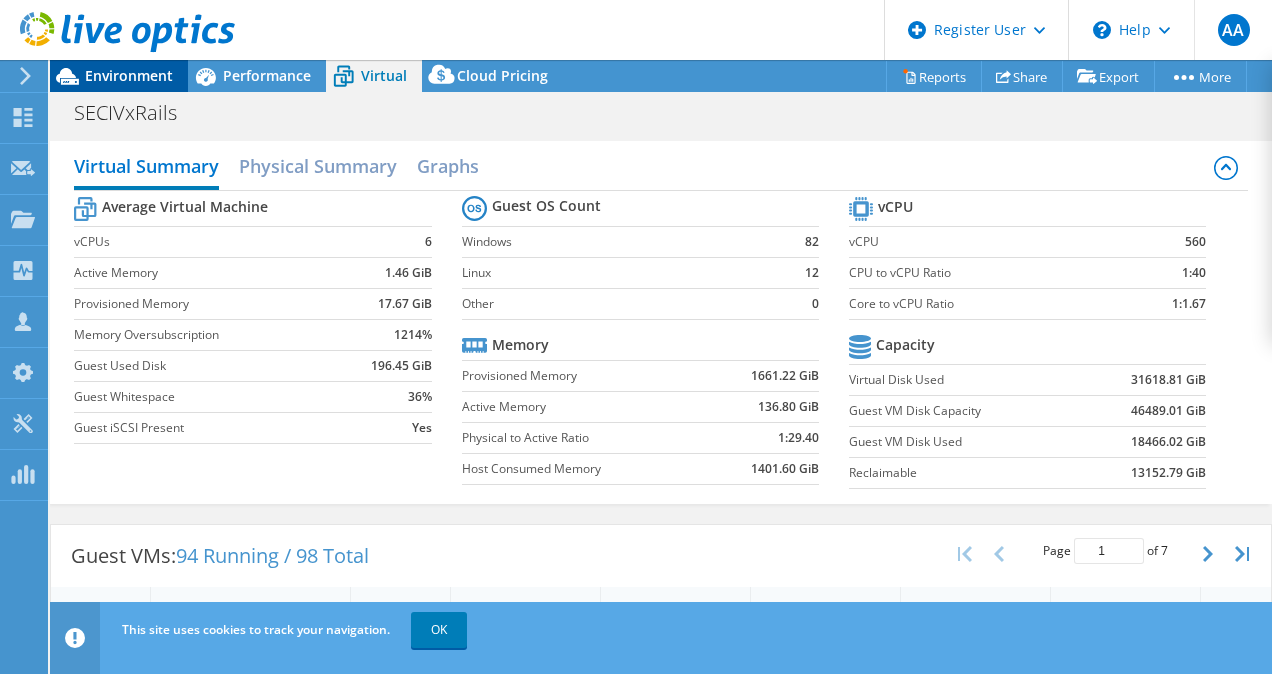 click on "Environment" at bounding box center [129, 75] 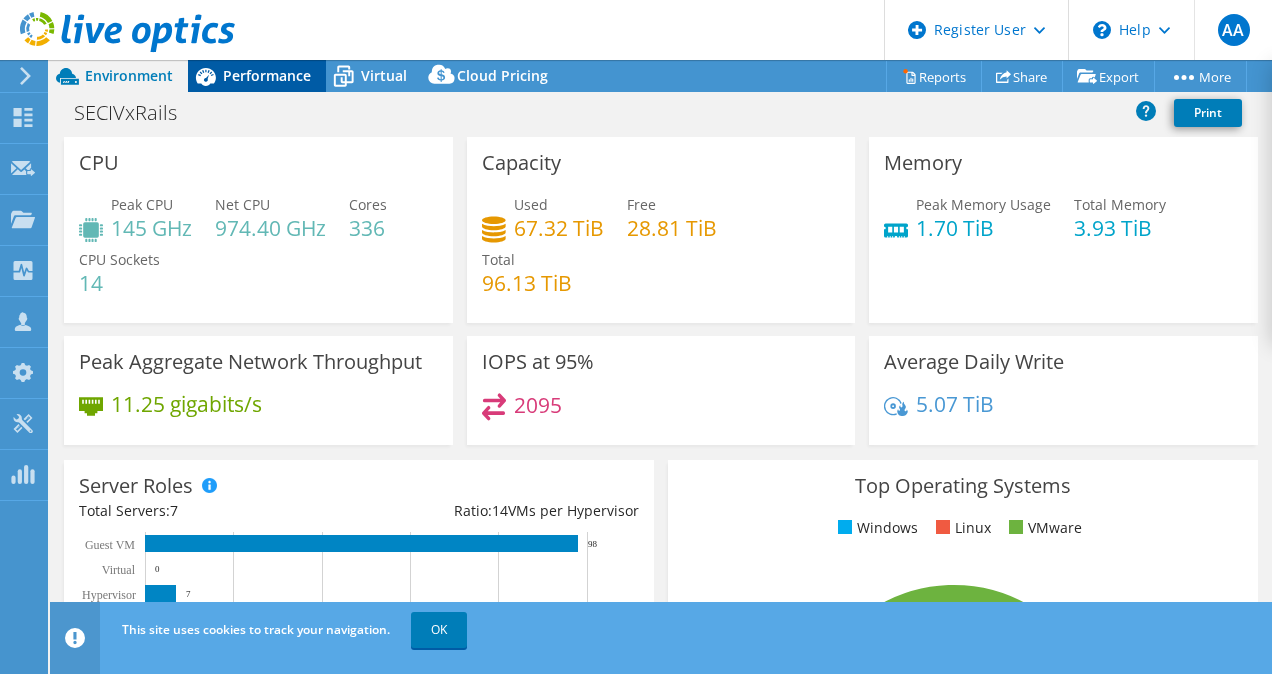 click on "Performance" at bounding box center [267, 75] 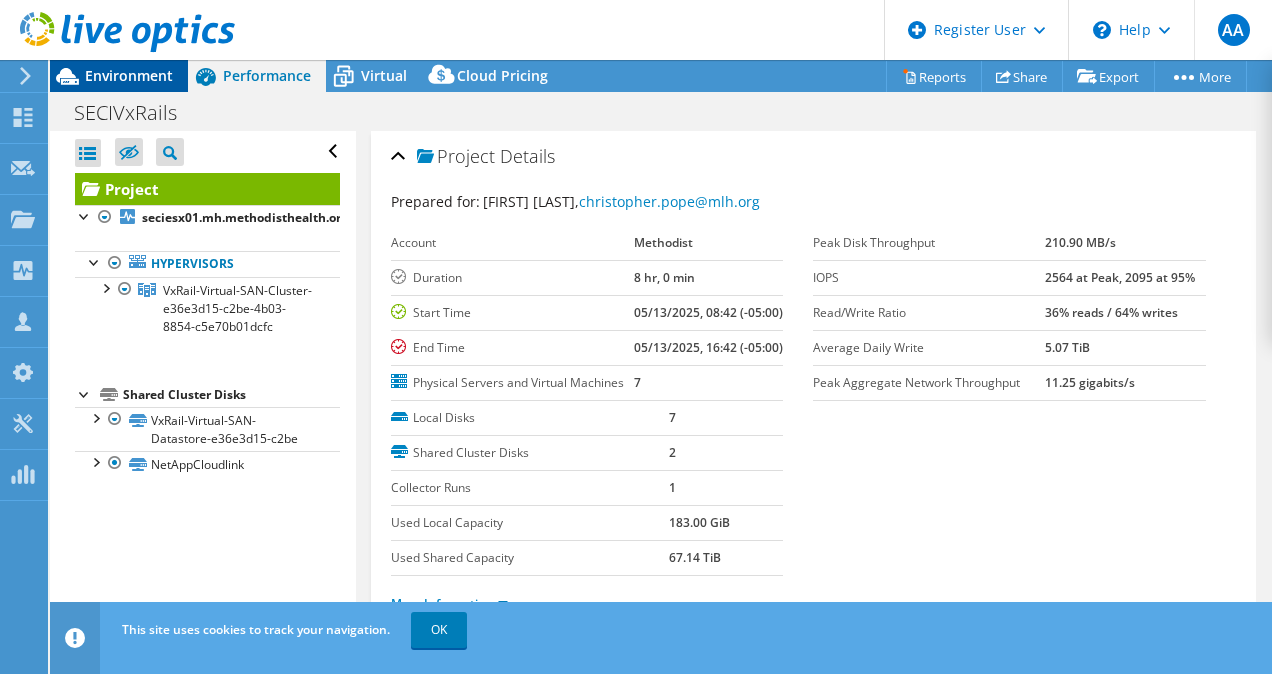 click on "Environment" at bounding box center [119, 76] 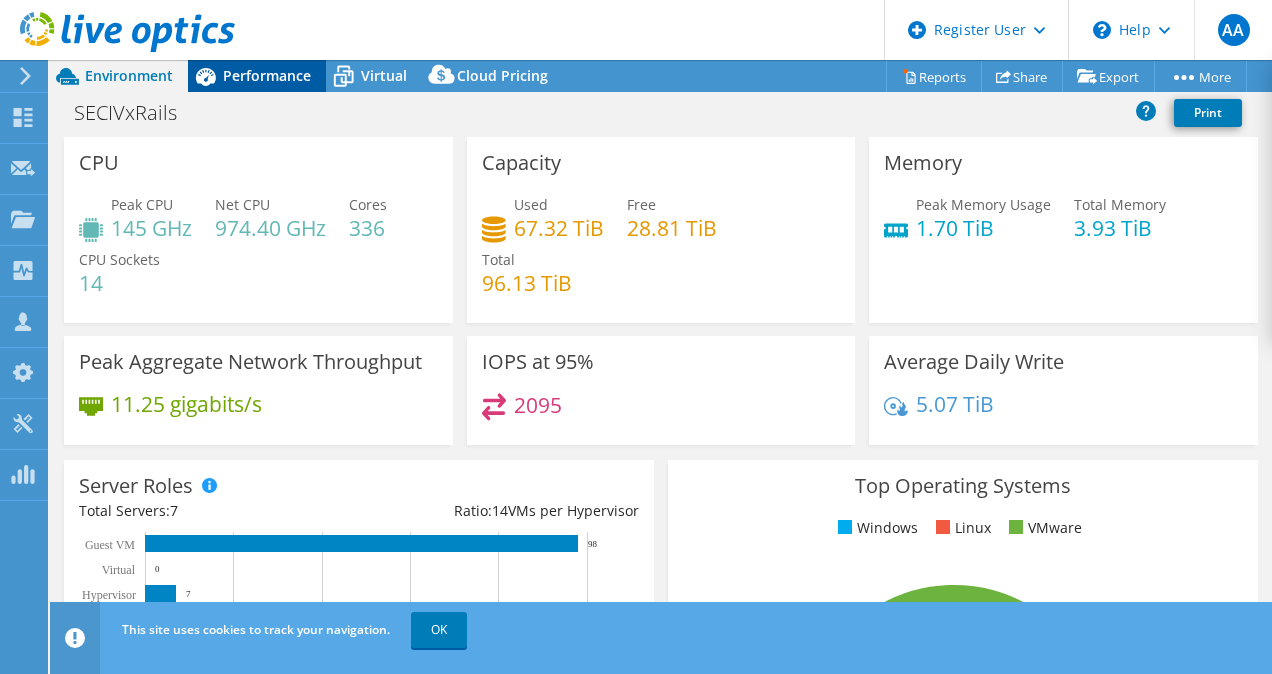 click on "Performance" at bounding box center (257, 76) 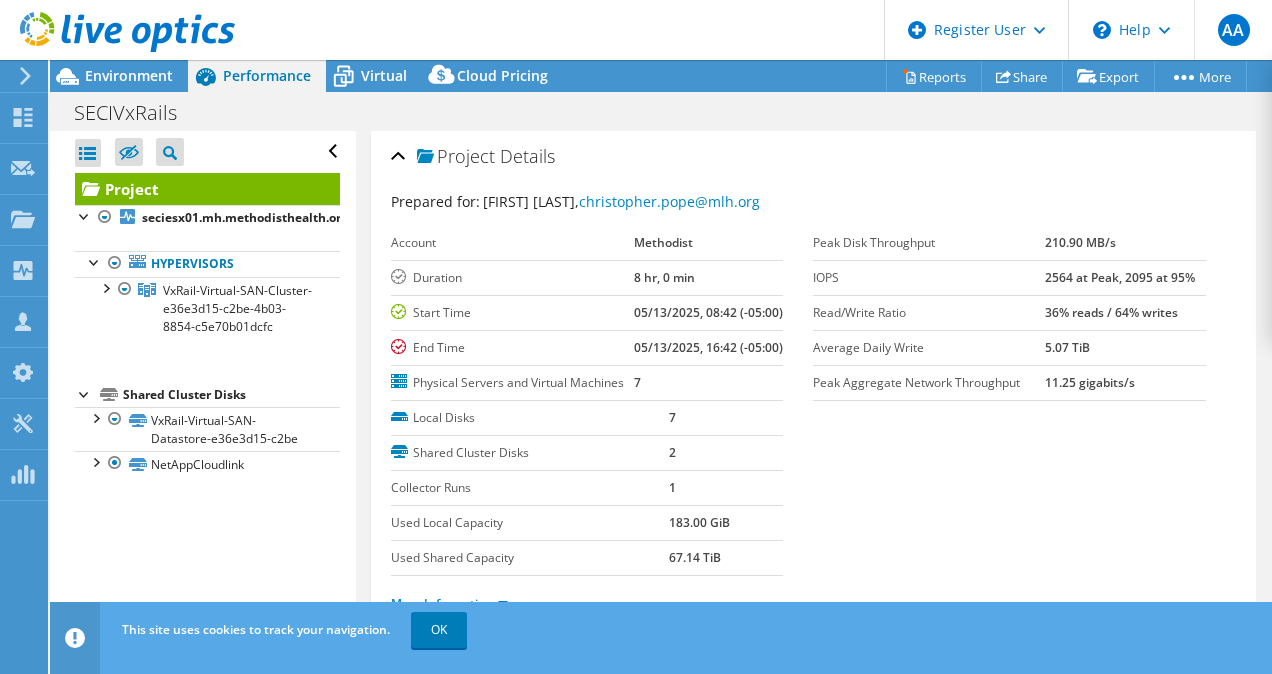 click on "SECIVxRails
Print" at bounding box center (661, 111) 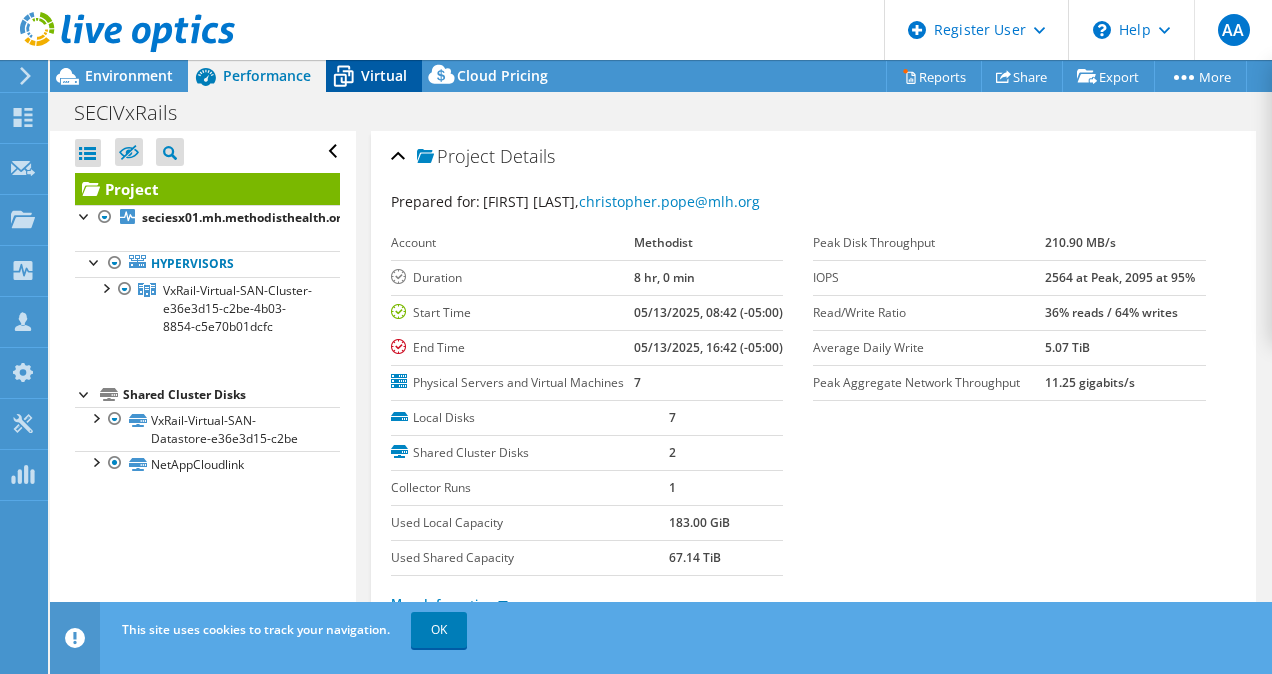 click on "Virtual" at bounding box center [384, 75] 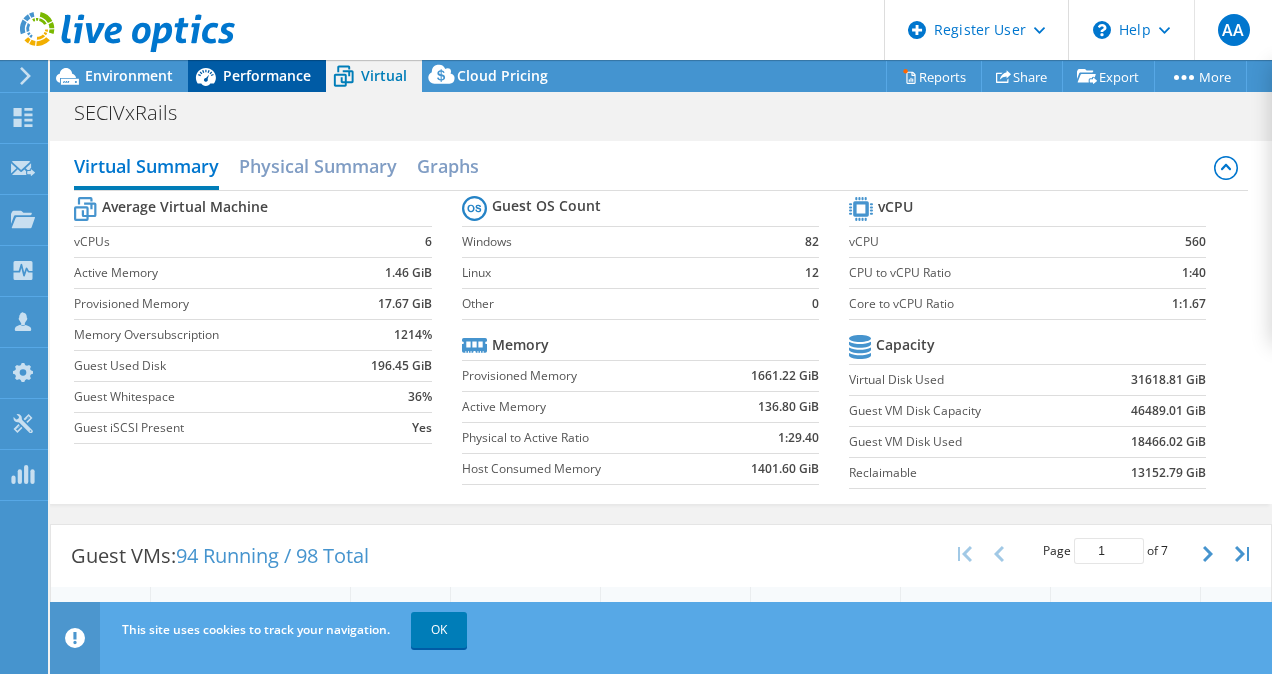 click on "Performance" at bounding box center [267, 75] 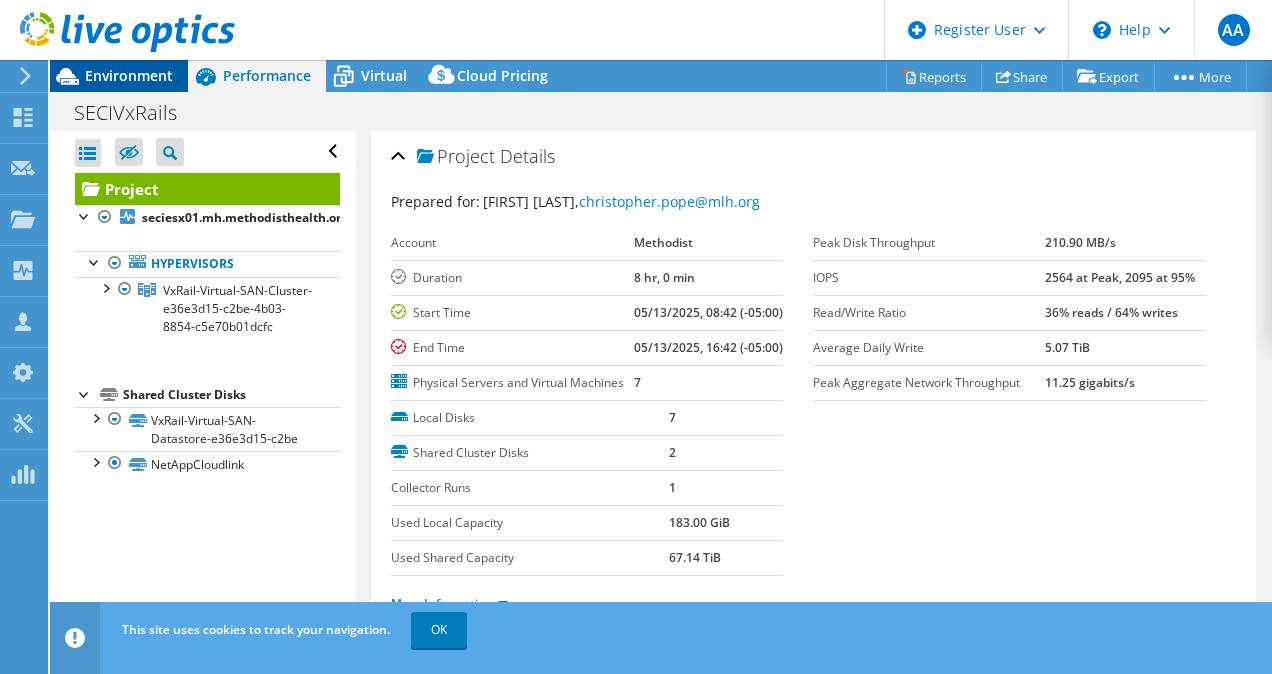 click on "Environment" at bounding box center [129, 75] 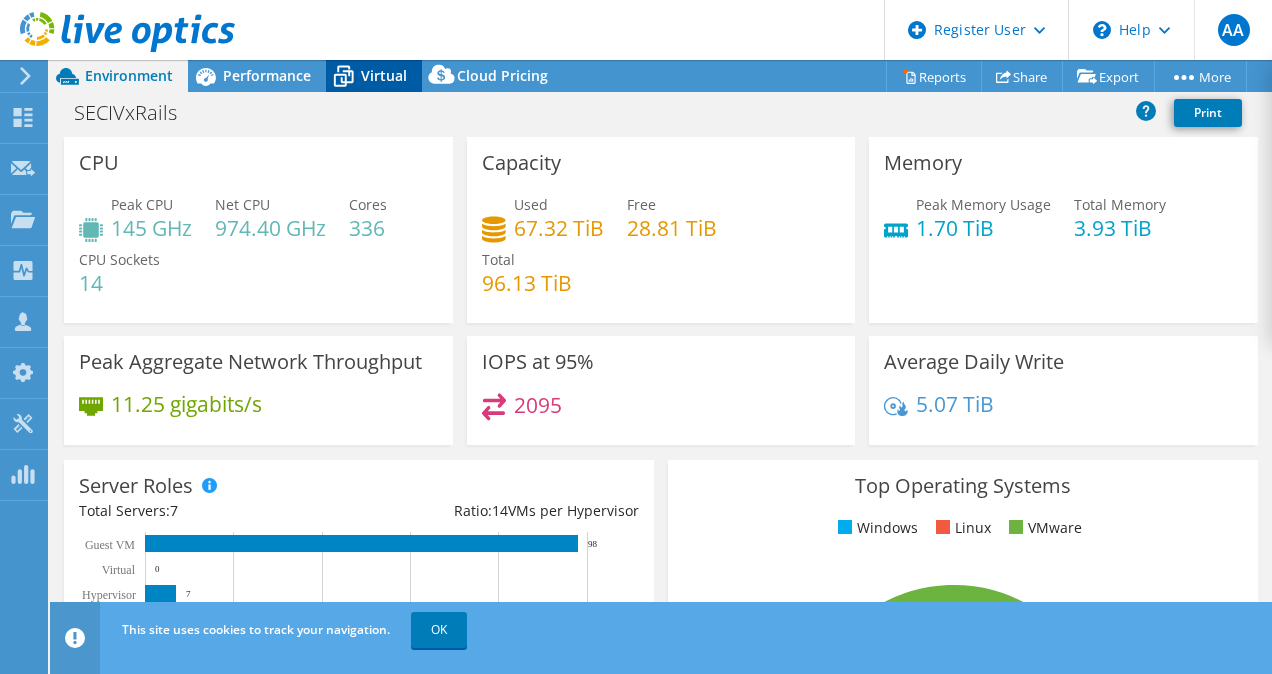 click on "Virtual" at bounding box center (384, 75) 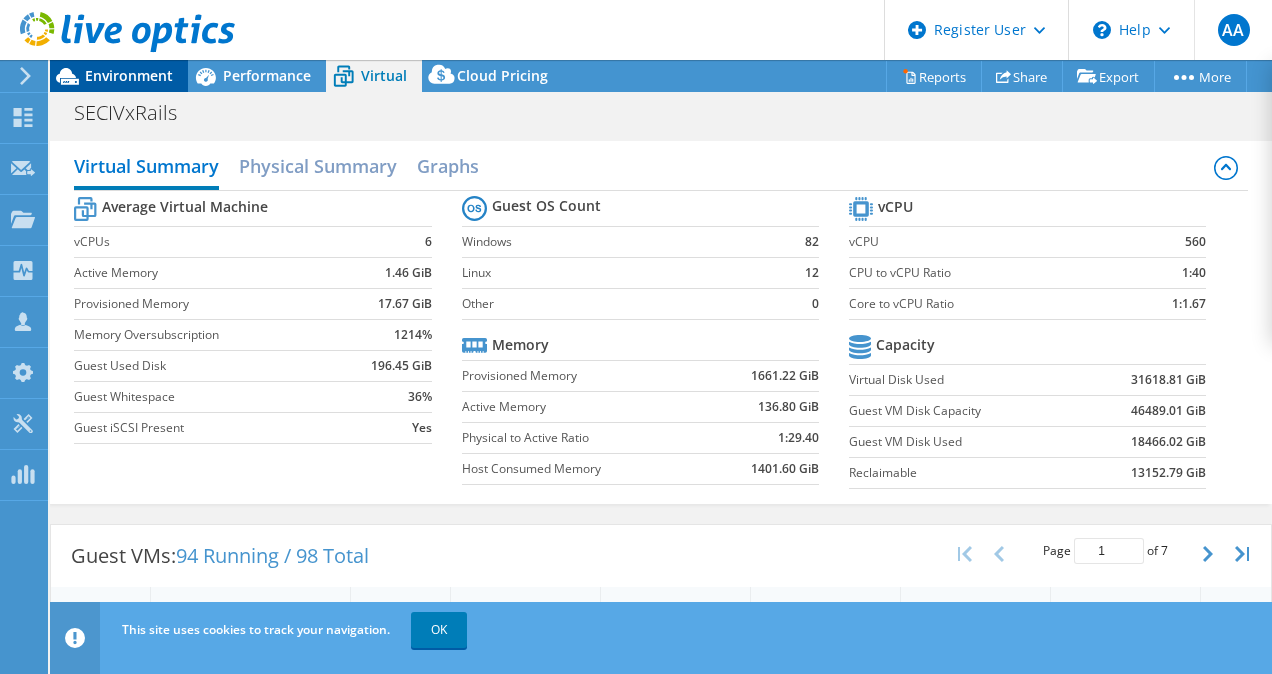 click on "Environment" at bounding box center (129, 75) 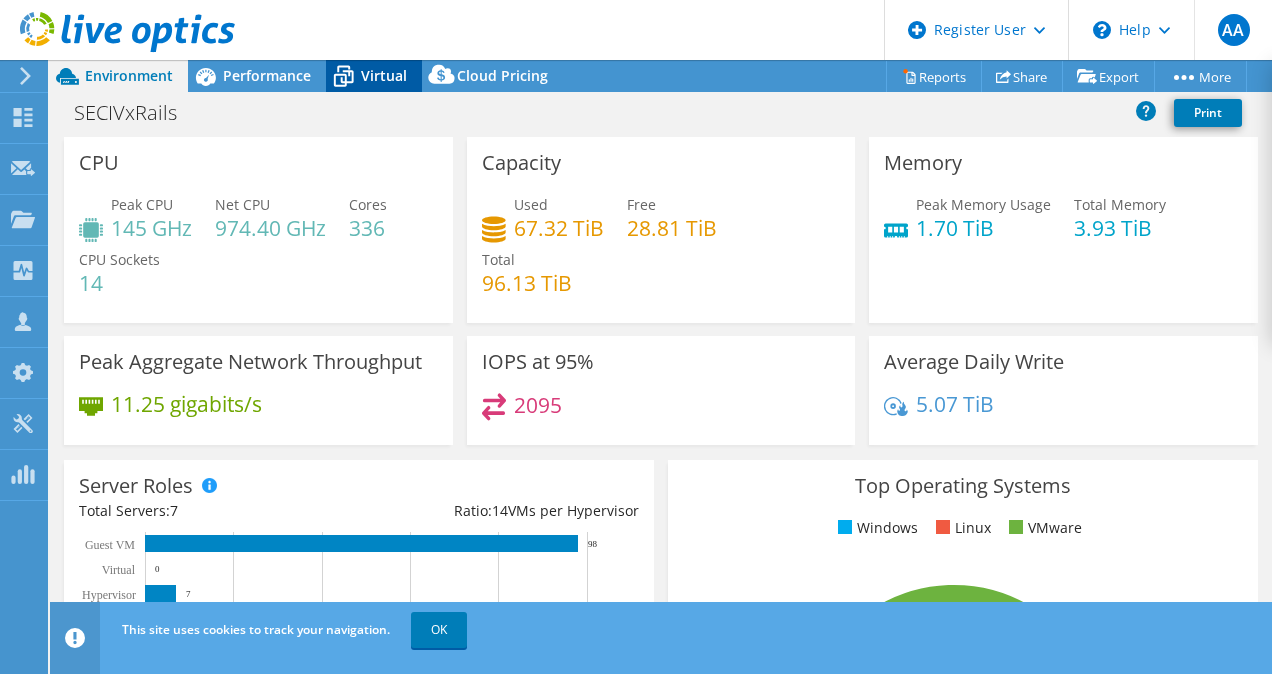 click on "Virtual" at bounding box center (384, 75) 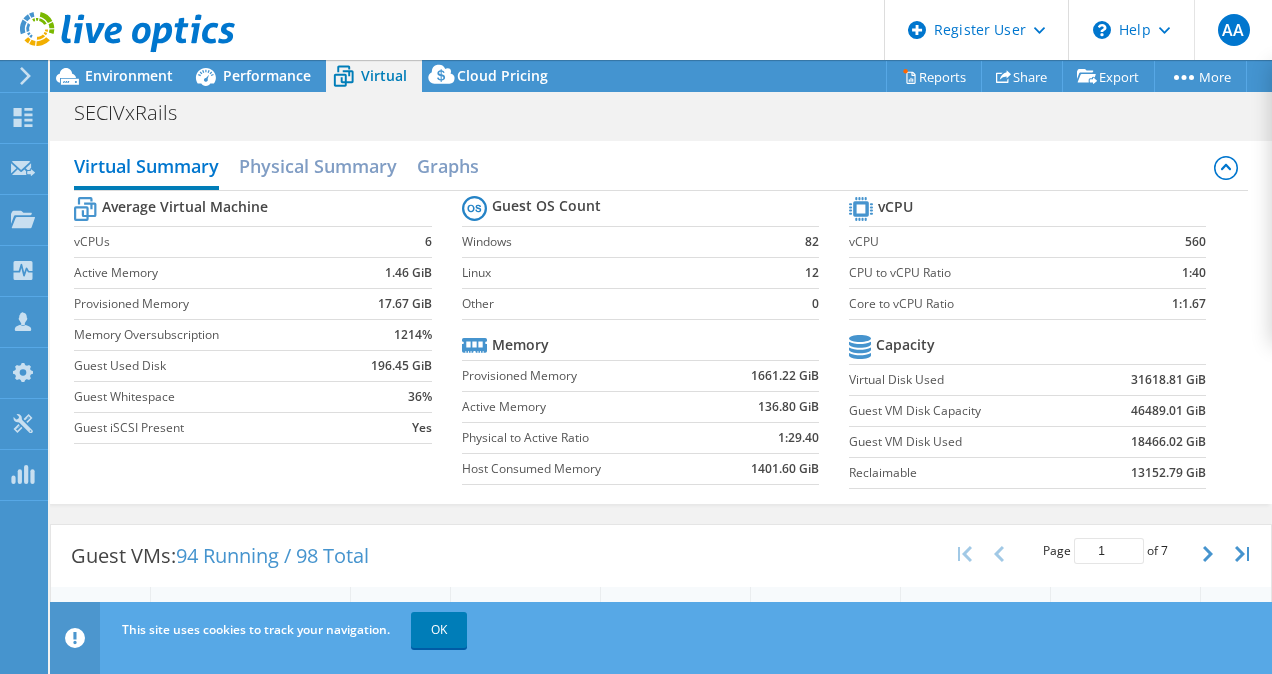 click on "SECIVxRails
Print" at bounding box center [661, 112] 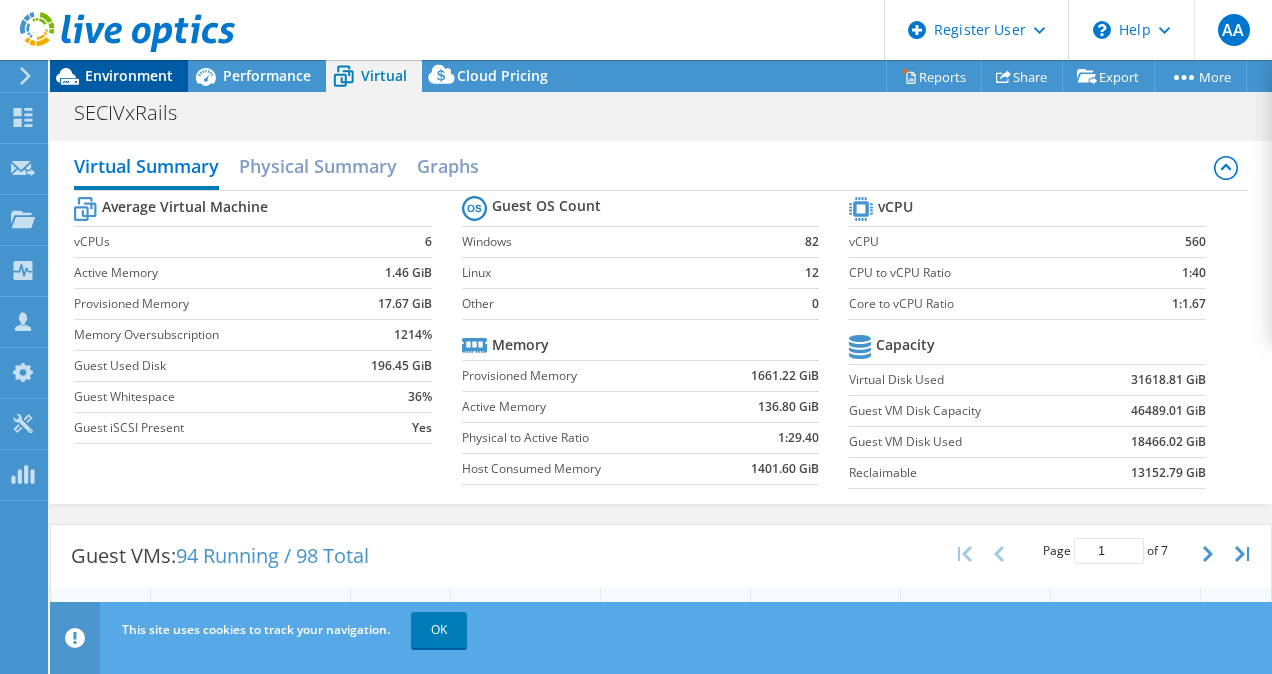 click on "Environment" at bounding box center [119, 76] 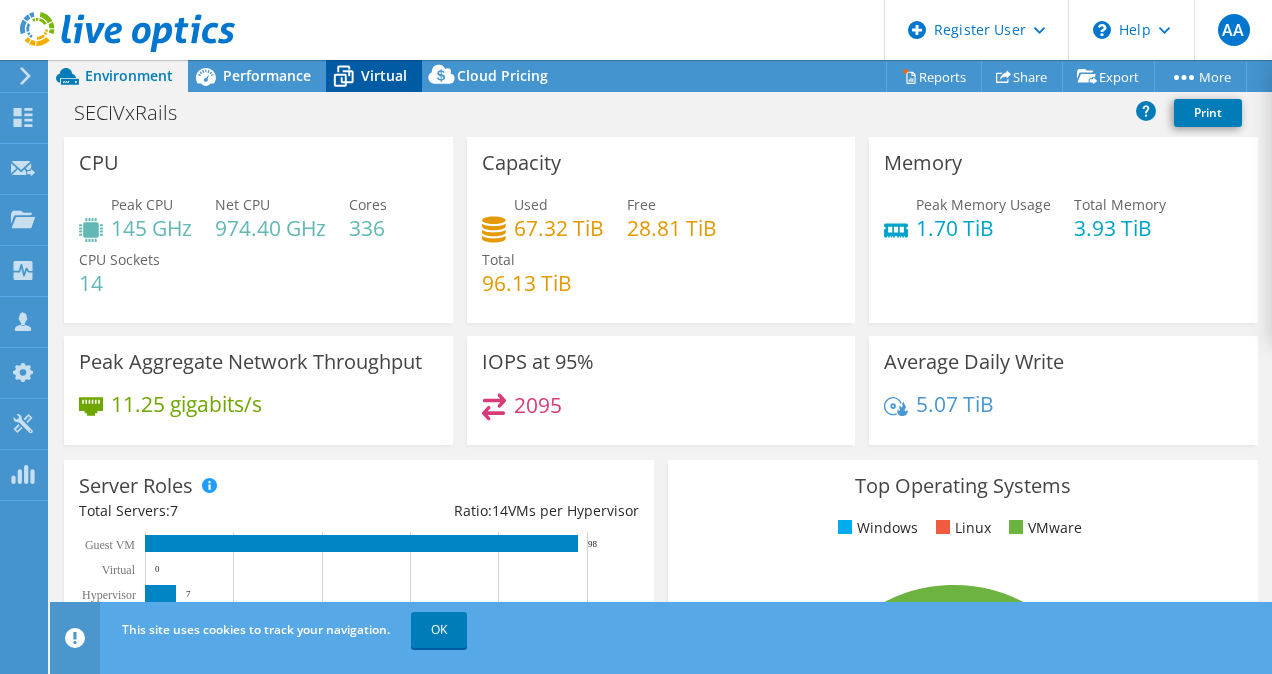 click on "Virtual" at bounding box center (374, 76) 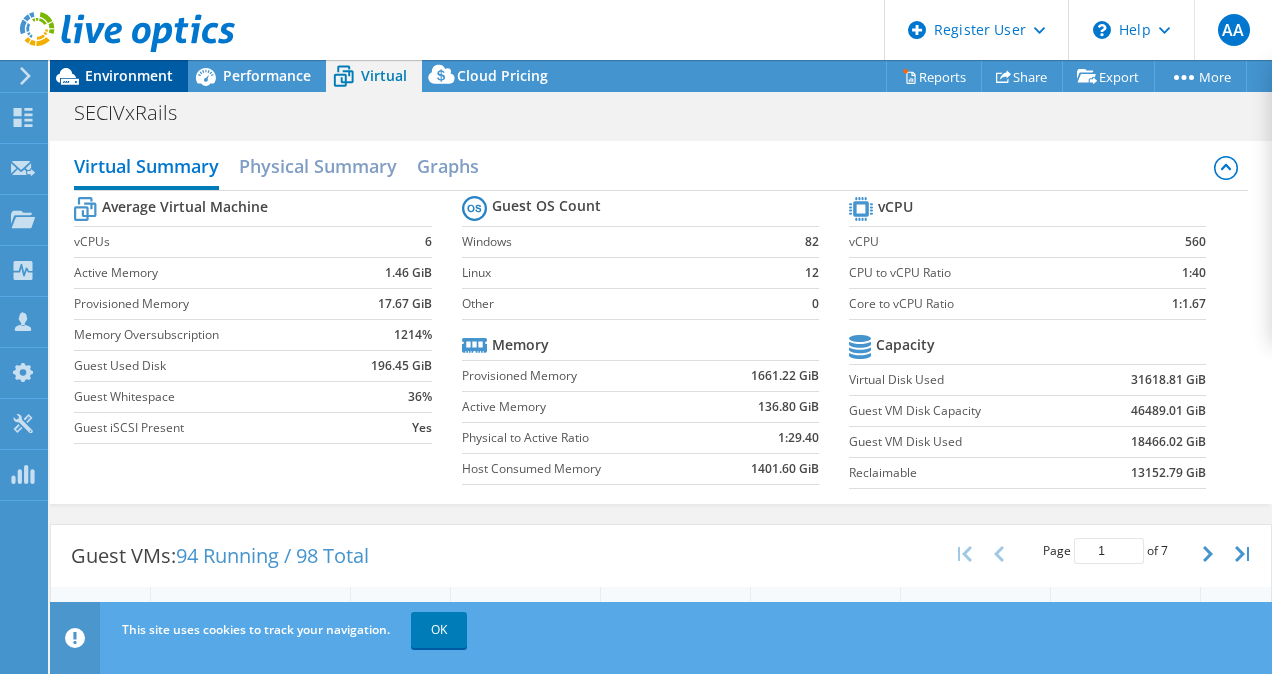 click on "Environment" at bounding box center [129, 75] 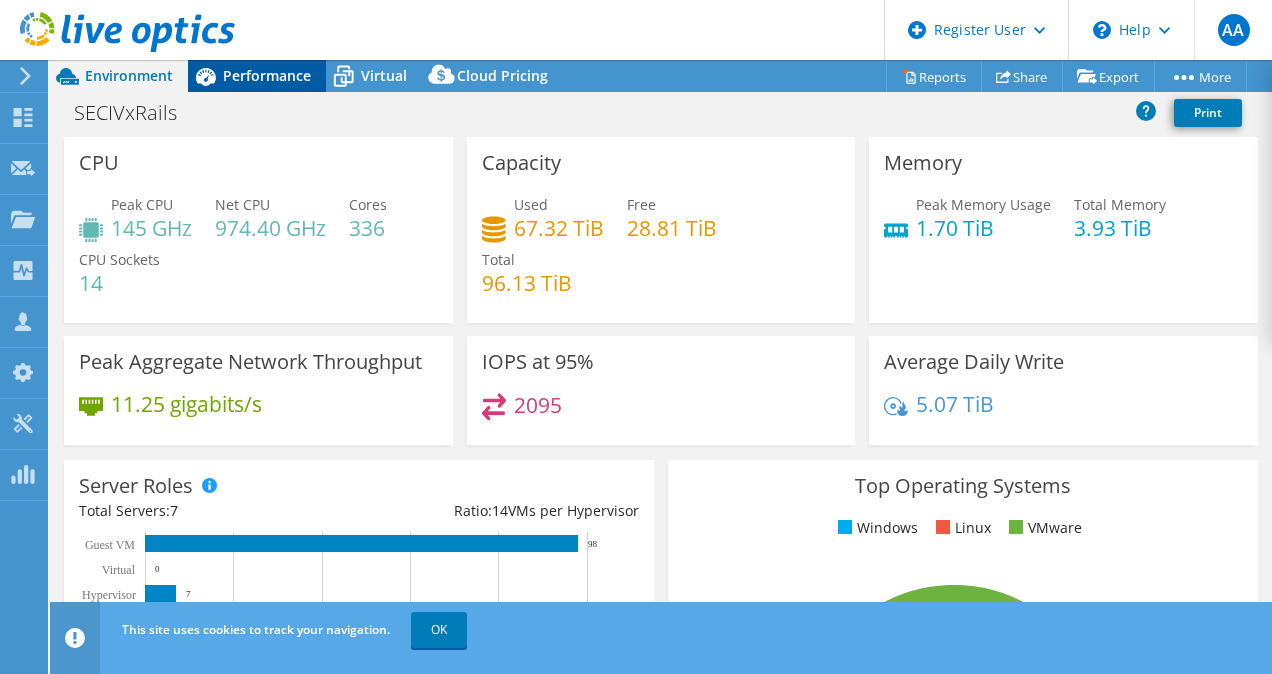 click on "Performance" at bounding box center [267, 75] 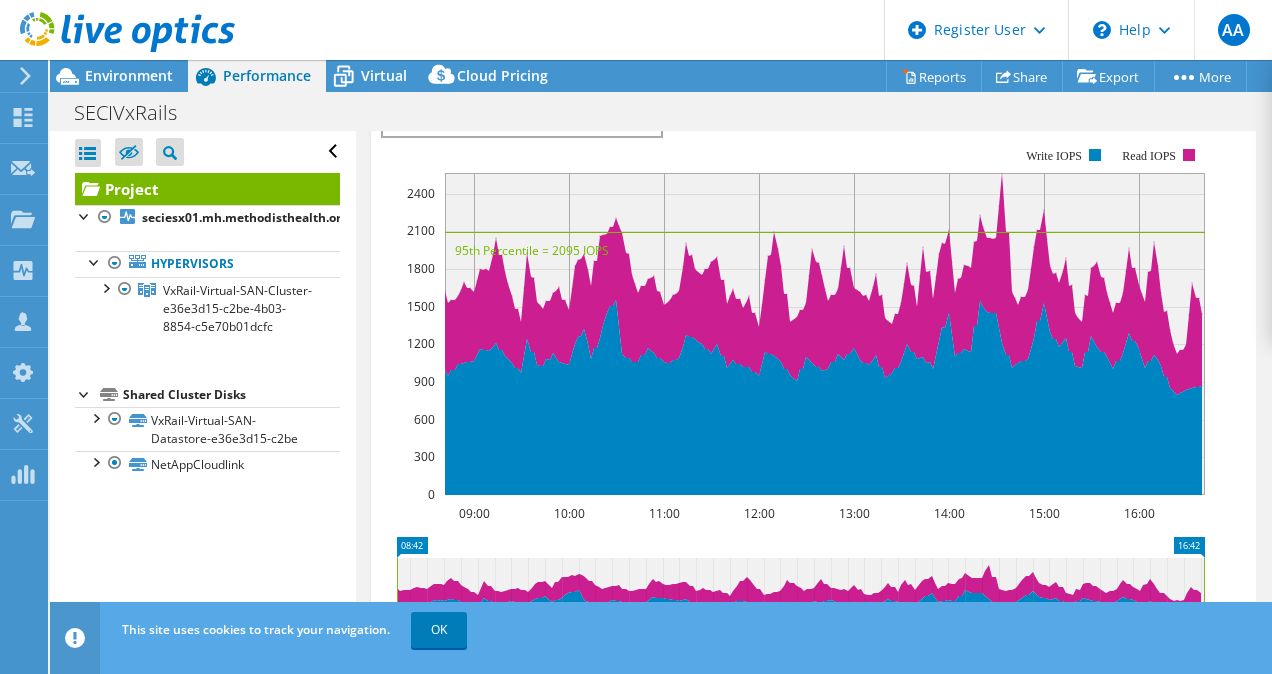 scroll, scrollTop: 514, scrollLeft: 0, axis: vertical 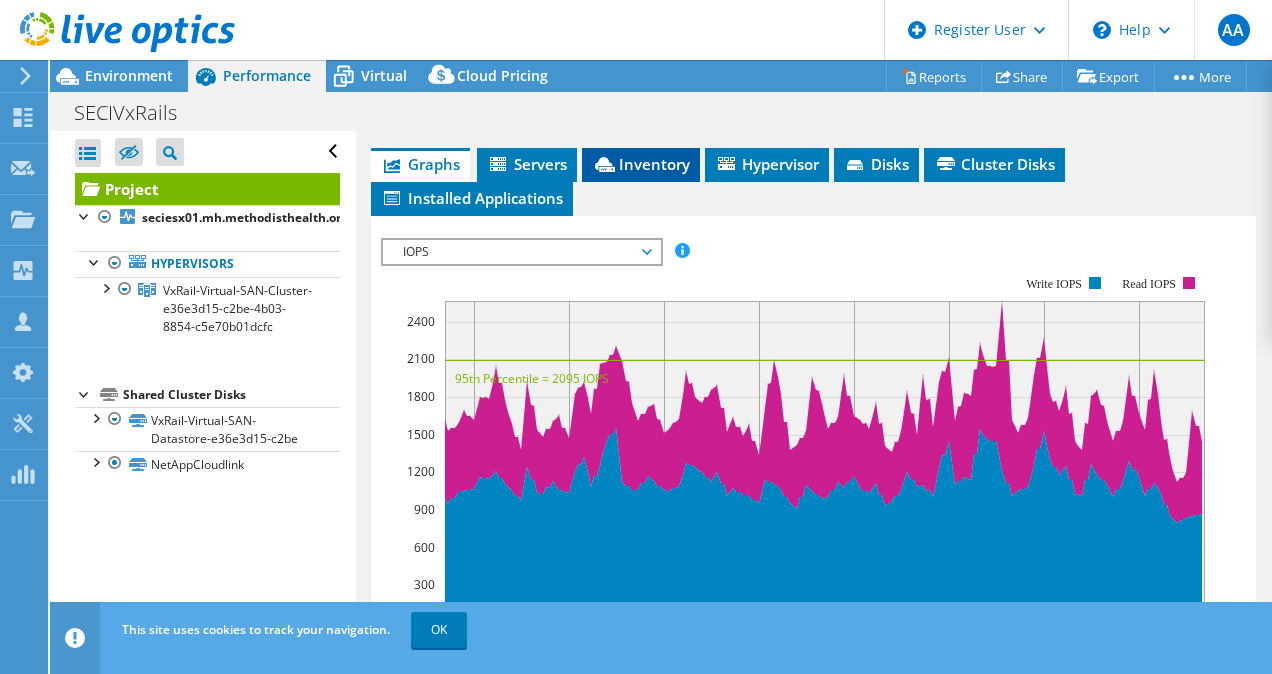 click on "Inventory" at bounding box center (641, 165) 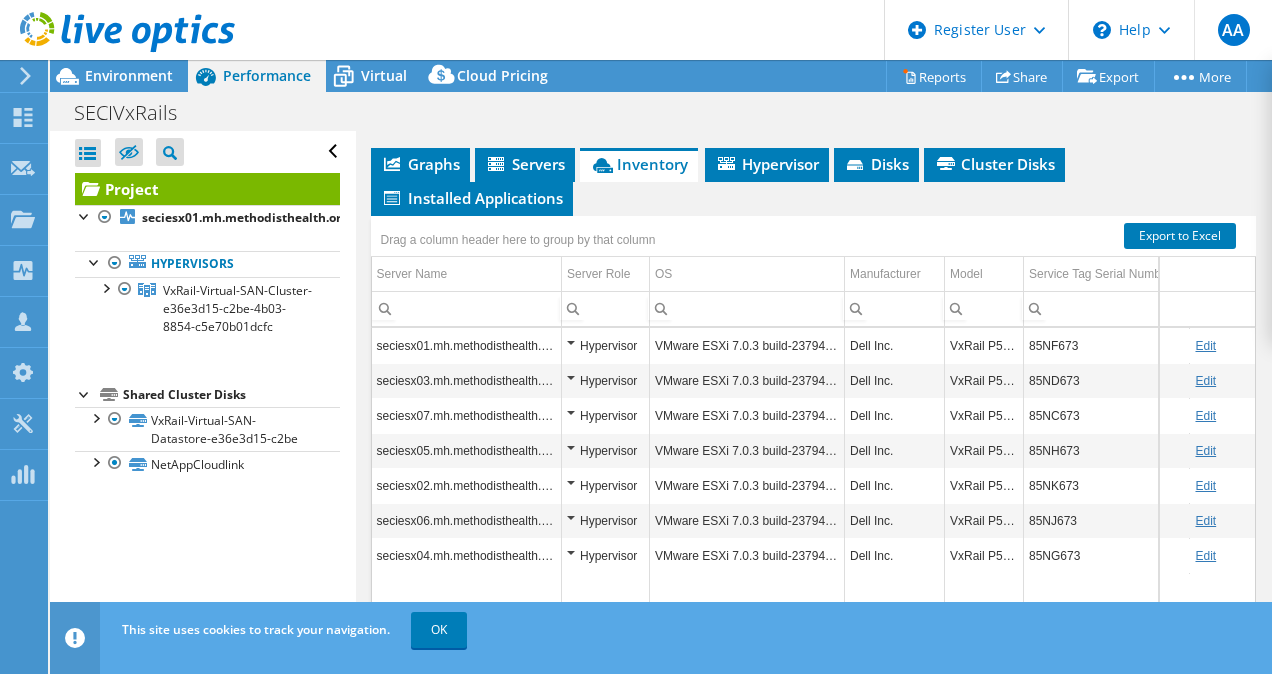 scroll, scrollTop: 7, scrollLeft: 0, axis: vertical 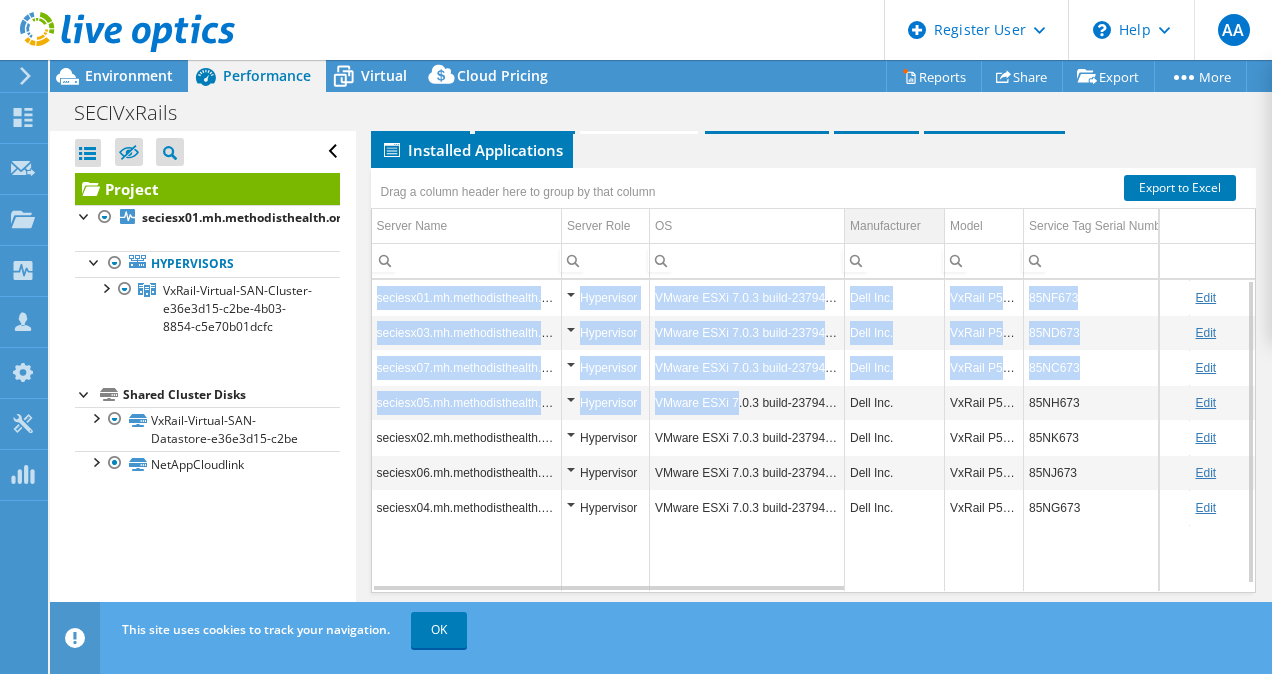 drag, startPoint x: 733, startPoint y: 430, endPoint x: 846, endPoint y: 273, distance: 193.43733 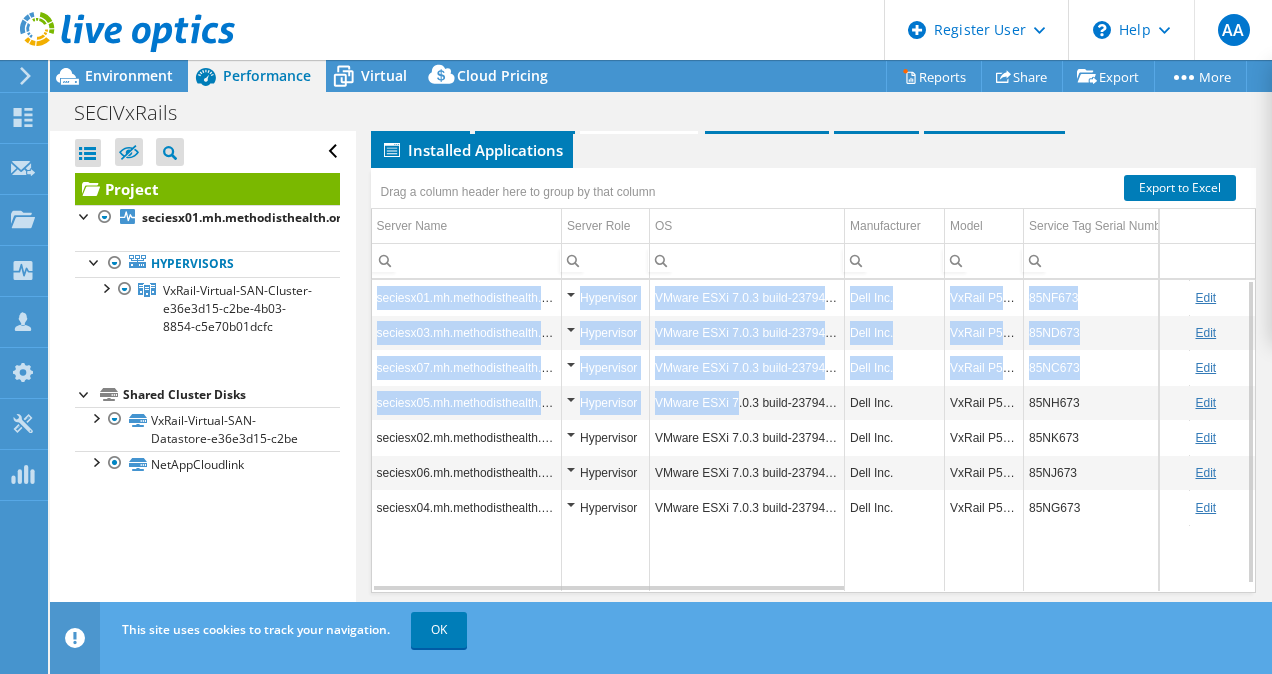 click on "Drag a column header here to group by that column         Server Name Server Role OS Manufacturer Model Service Tag Serial Number CPU CPU Sockets CPU Cores Guest VM Count Memory     seciesx01.mh.methodisthealth.org Hypervisor VMware ESXi 7.0.3 build-23794027 Dell Inc. VxRail P570F 85NF673 Intel(R) Xeon(R) Platinum 8268 CPU @ 2.90GHz 2.89 GHz 2 48 18 574.62 GiB   seciesx03.mh.methodisthealth.org Hypervisor VMware ESXi 7.0.3 build-23794027 Dell Inc. VxRail P570F 85ND673 Intel(R) Xeon(R) Platinum 8268 CPU @ 2.90GHz 2.89 GHz 2 48 10 574.62 GiB   seciesx07.mh.methodisthealth.org Hypervisor VMware ESXi 7.0.3 build-23794027 Dell Inc. VxRail P570F 85NC673 Intel(R) Xeon(R) Platinum 8268 CPU @ 2.90GHz 2.89 GHz 2 48 18 574.62 GiB   seciesx05.mh.methodisthealth.org Hypervisor VMware ESXi 7.0.3 build-23794027 Dell Inc. VxRail P570F 85NH673 Intel(R) Xeon(R) Platinum 8268 CPU @ 2.90GHz 2.89 GHz 2 48 11 574.62 GiB   seciesx02.mh.methodisthealth.org Hypervisor VMware ESXi 7.0.3 build-23794027 Dell Inc. 85NK673 2" at bounding box center [814, 380] 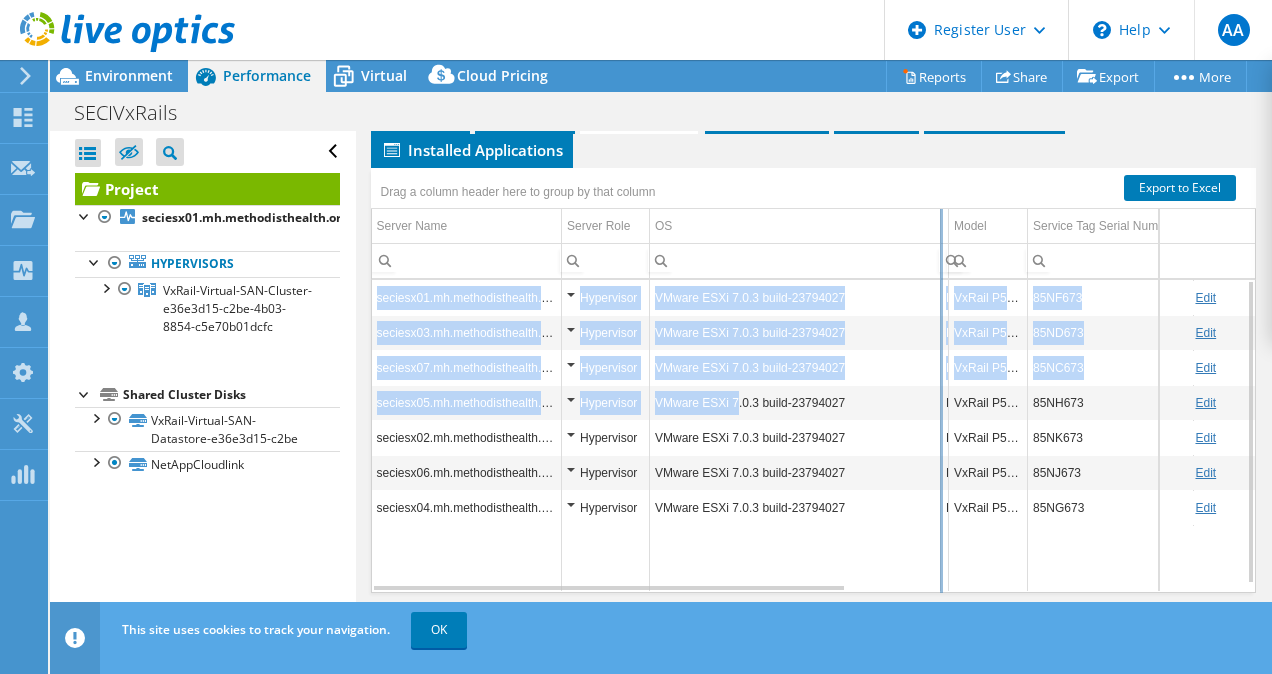 drag, startPoint x: 846, startPoint y: 273, endPoint x: 991, endPoint y: 261, distance: 145.4957 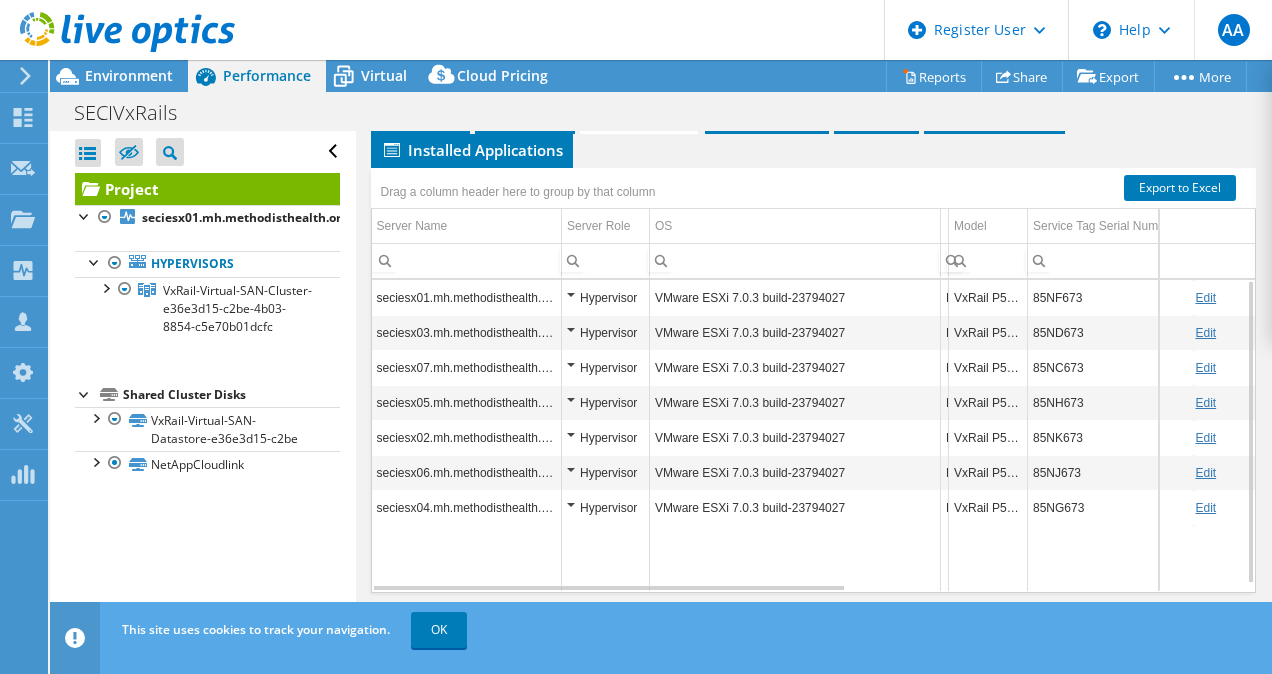 click on "Drag a column header here to group by that column" at bounding box center [814, 181] 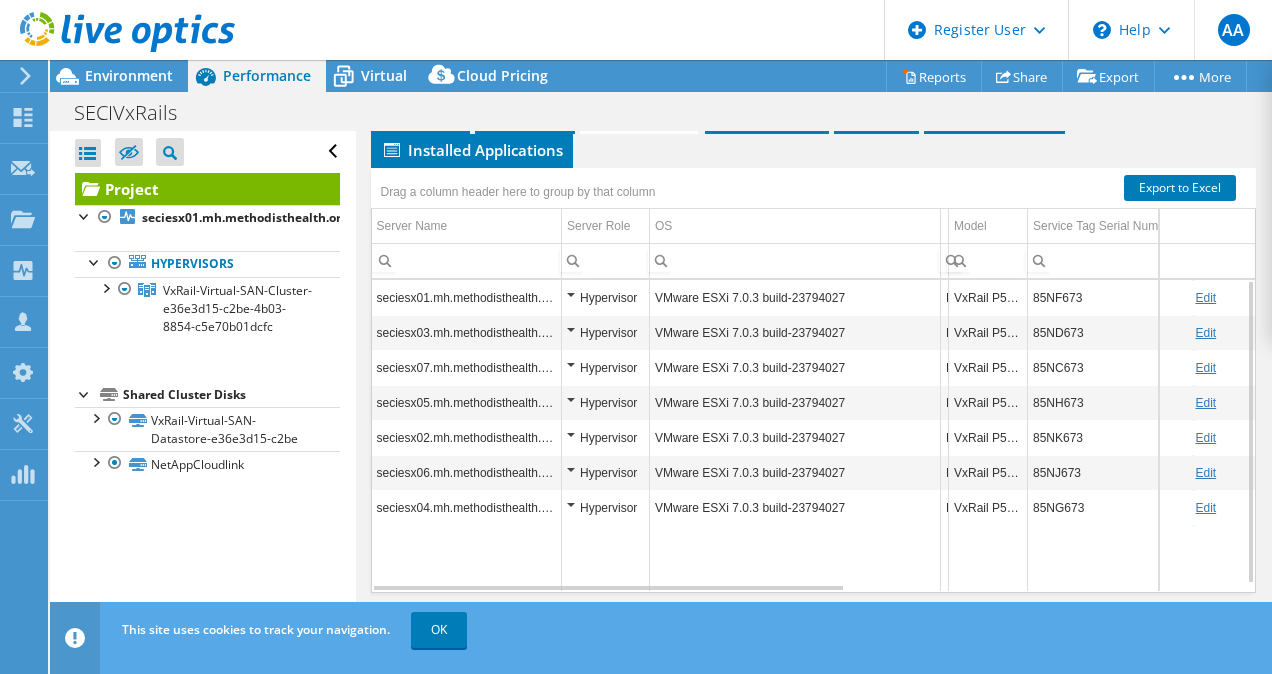click on "85NF673" at bounding box center (1111, 297) 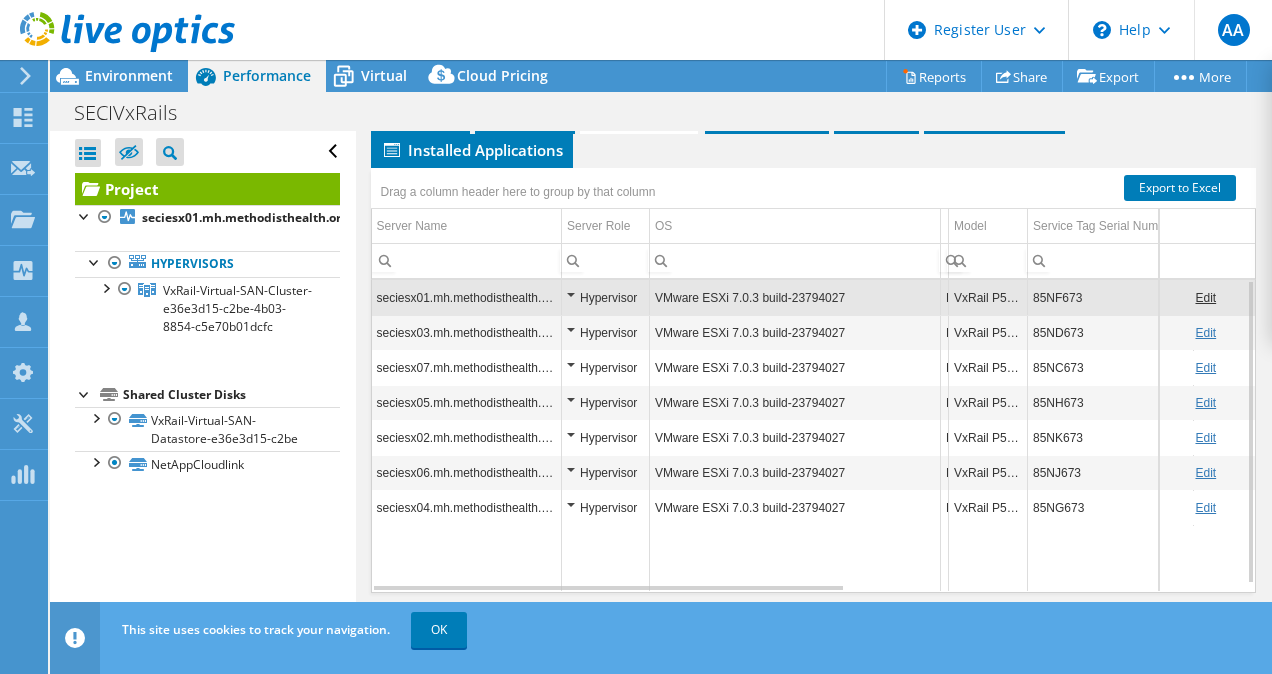 click on "85NF673" at bounding box center (1111, 297) 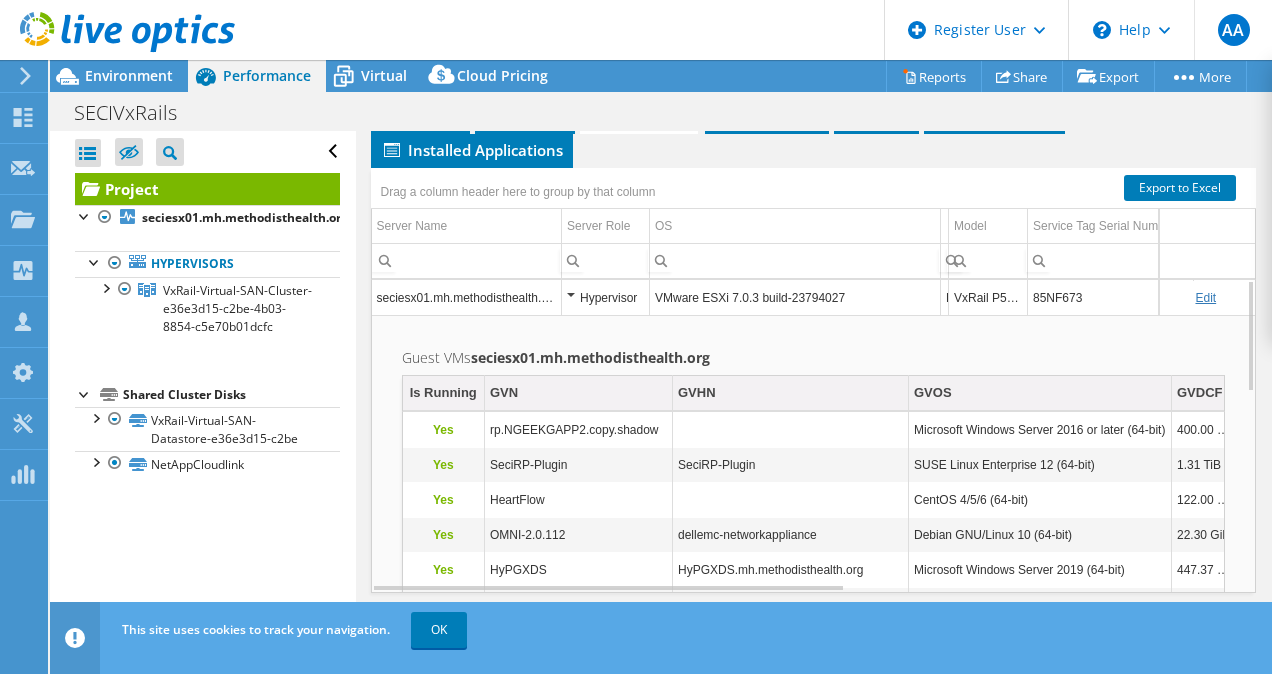 click on "85NF673" at bounding box center [1111, 297] 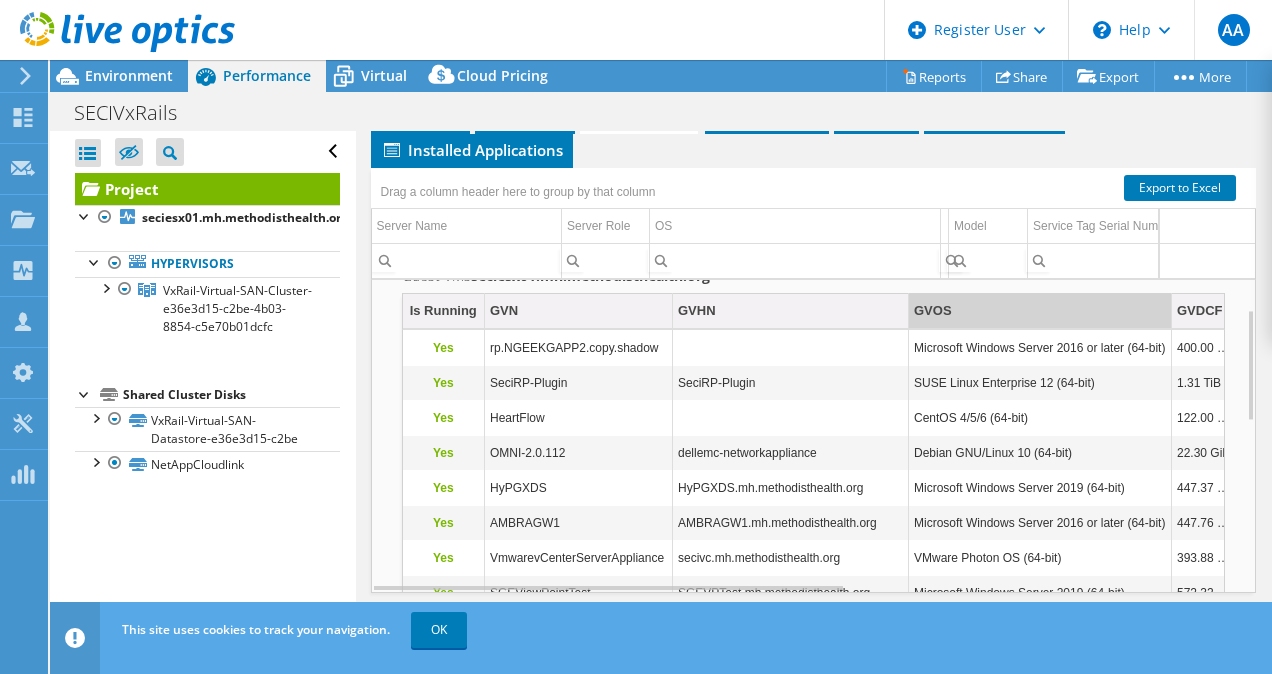scroll, scrollTop: 82, scrollLeft: 0, axis: vertical 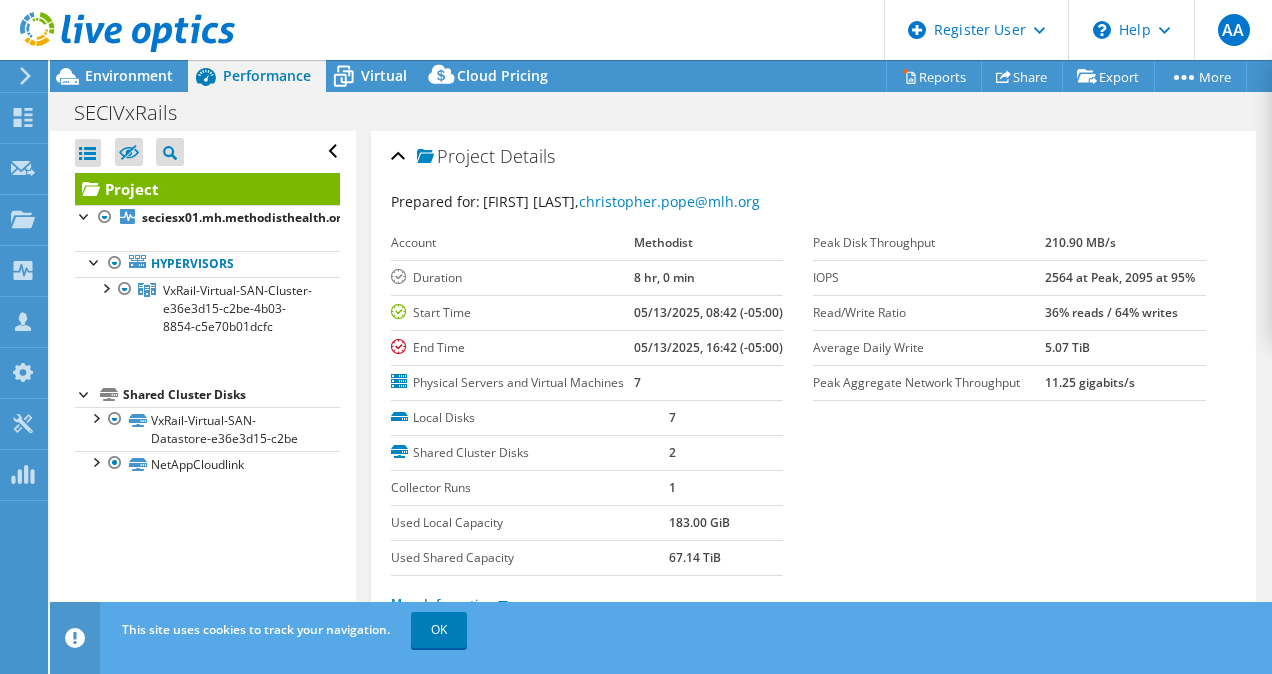 click on "Prepared for:
Christopher Pope,  christopher.pope@mlh.org
Account
Methodist
Duration
8 hr, 0 min
Start Time
05/13/2025, 08:42 (-05:00)
End Time
05/13/2025, 16:42 (-05:00)
Physical Servers and Virtual Machines
7
Local Disks
7
Shared Cluster Disks
2 1" at bounding box center (814, 411) 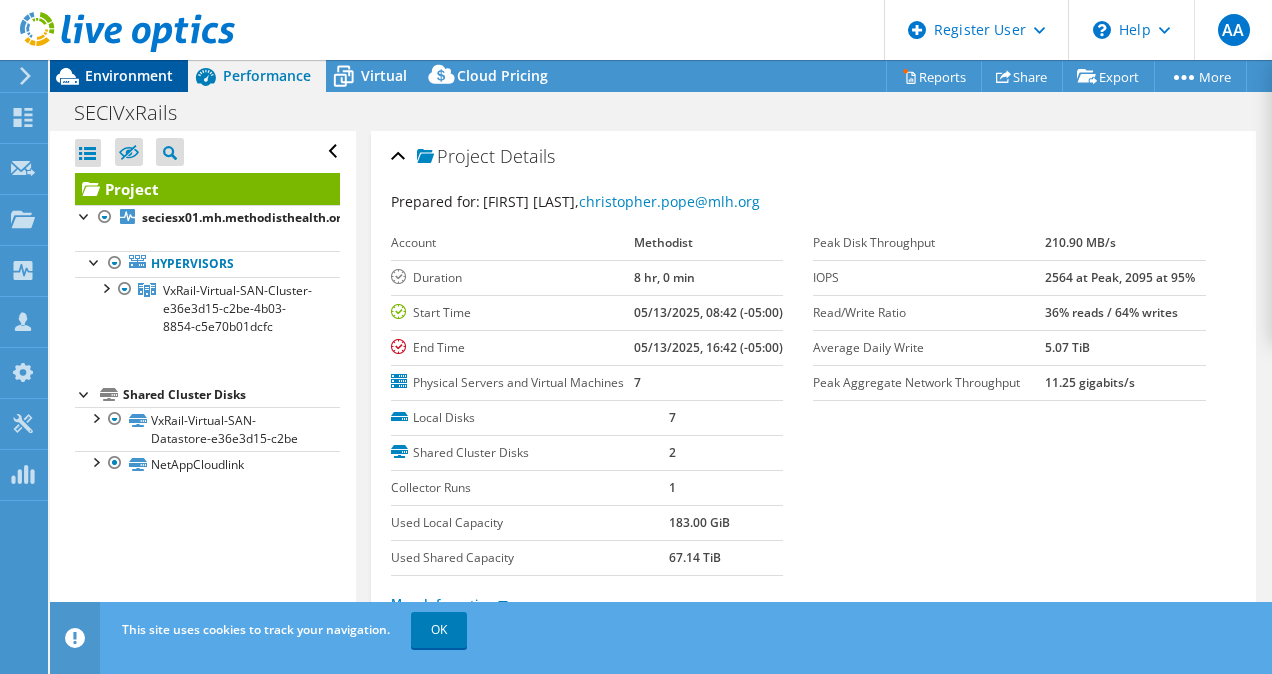 click on "Environment" at bounding box center [129, 75] 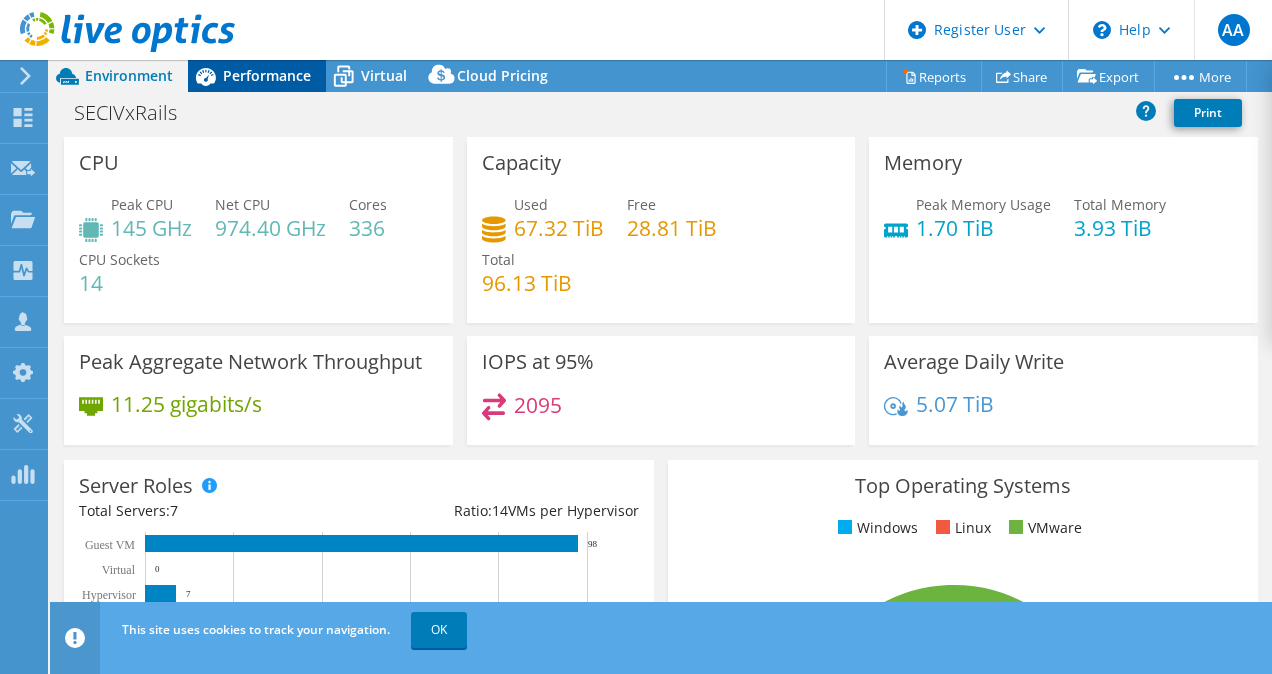 click on "Performance" at bounding box center [257, 76] 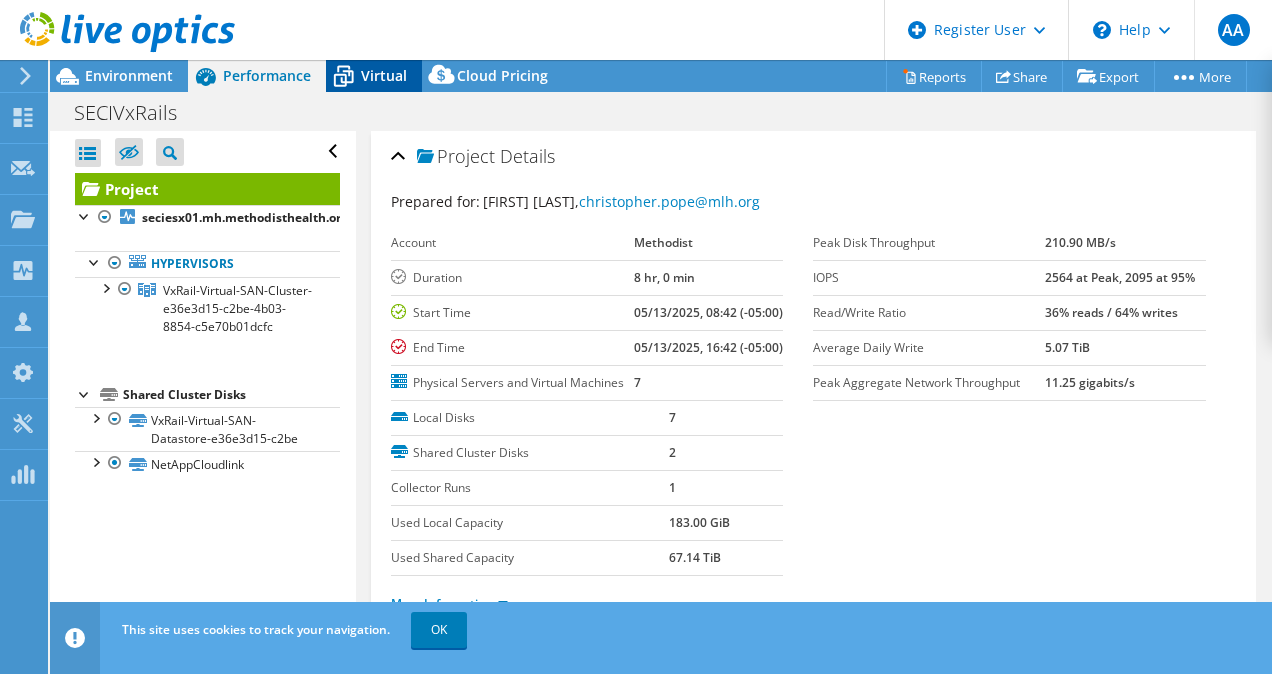 click on "Virtual" at bounding box center [384, 75] 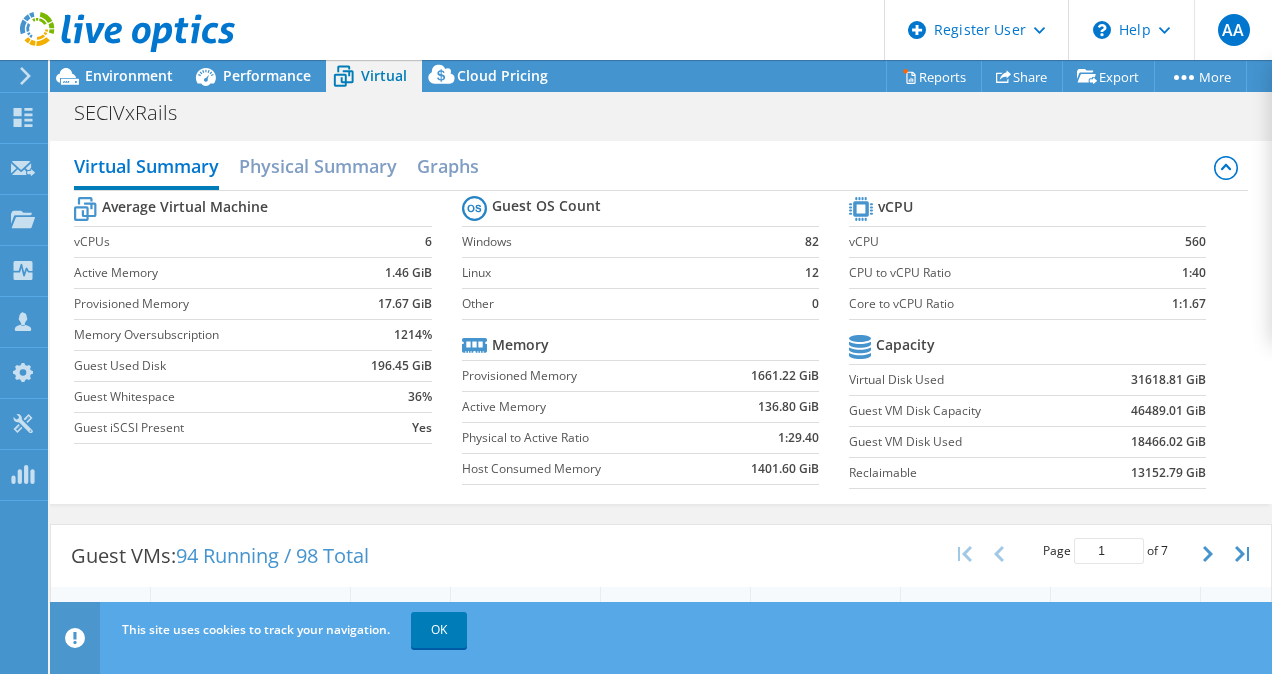 click on "SECIVxRails
Print" at bounding box center [661, 112] 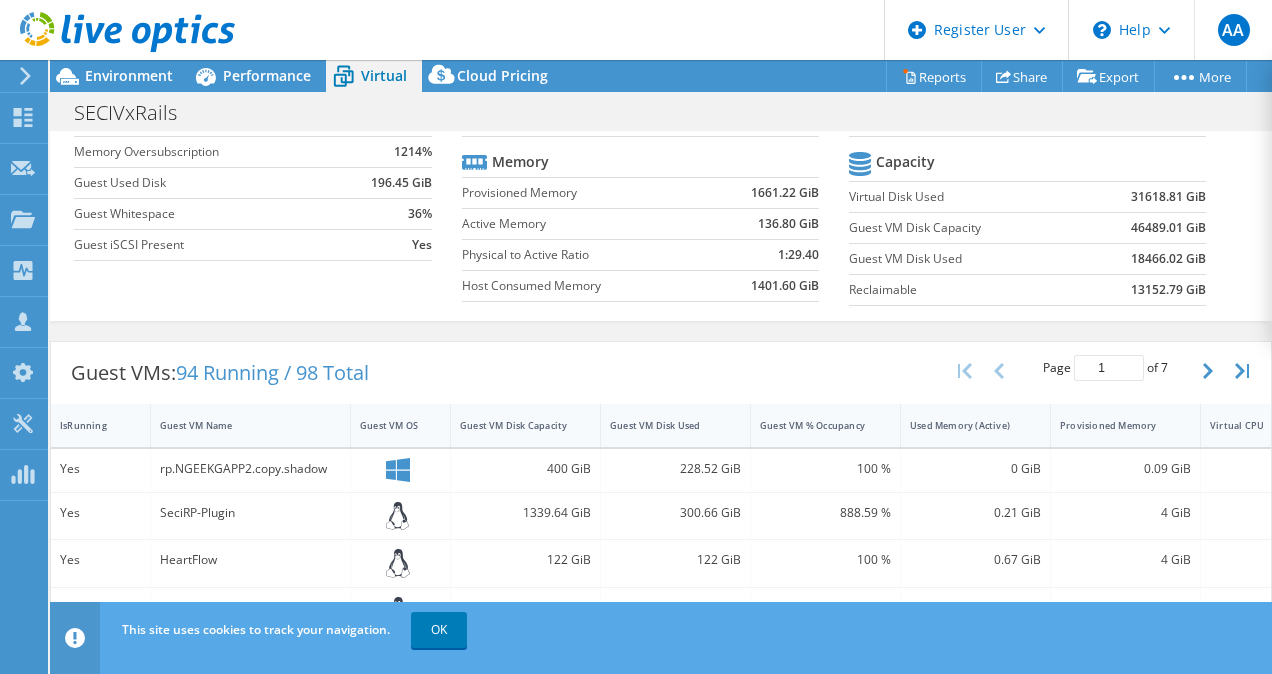 scroll, scrollTop: 0, scrollLeft: 0, axis: both 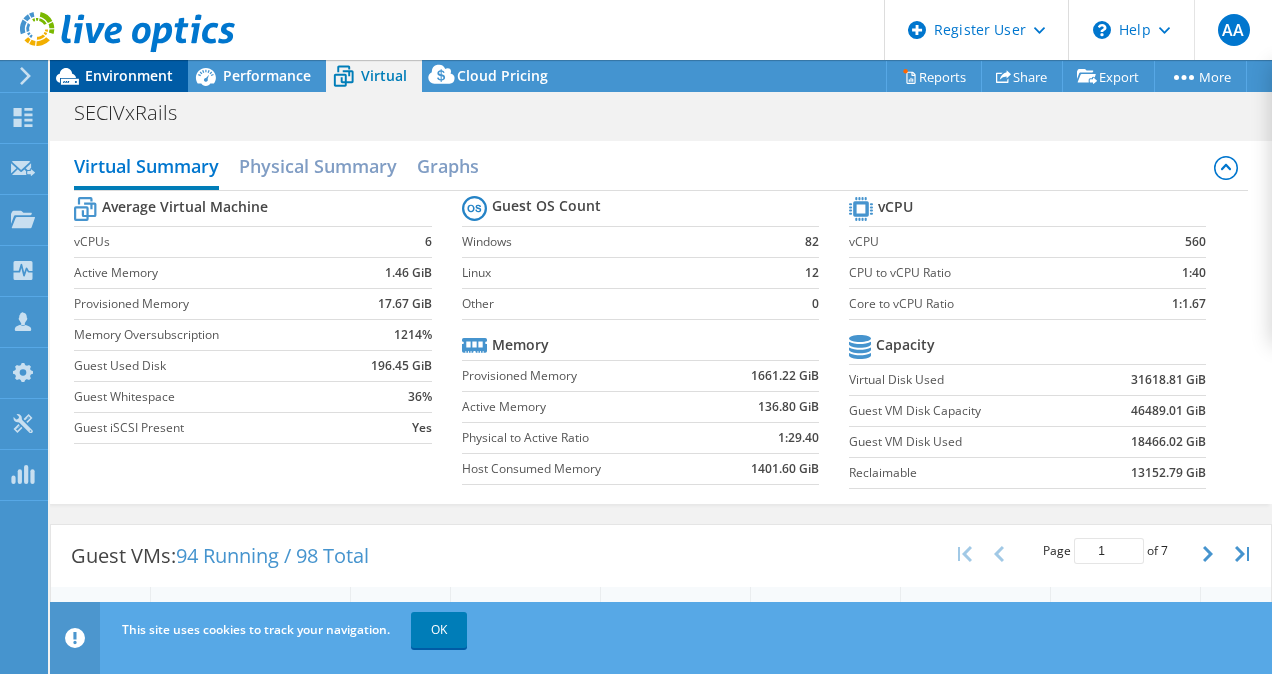 click on "Environment" at bounding box center (119, 76) 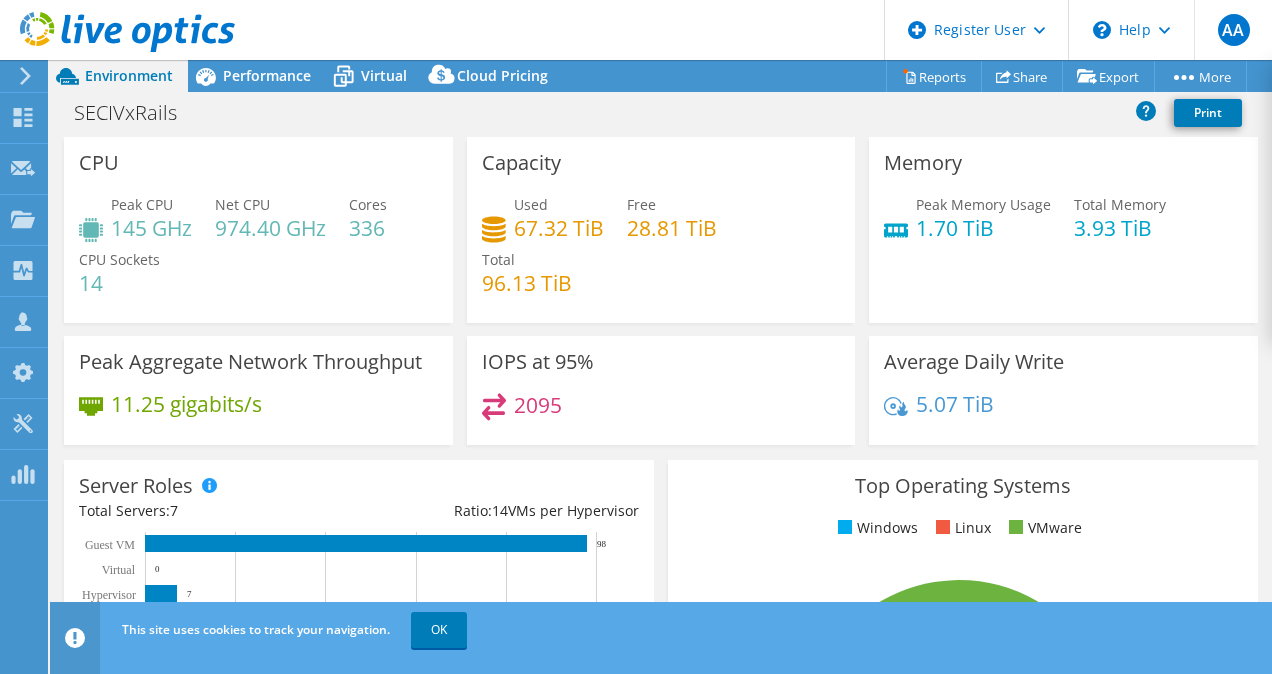 scroll, scrollTop: 68, scrollLeft: 0, axis: vertical 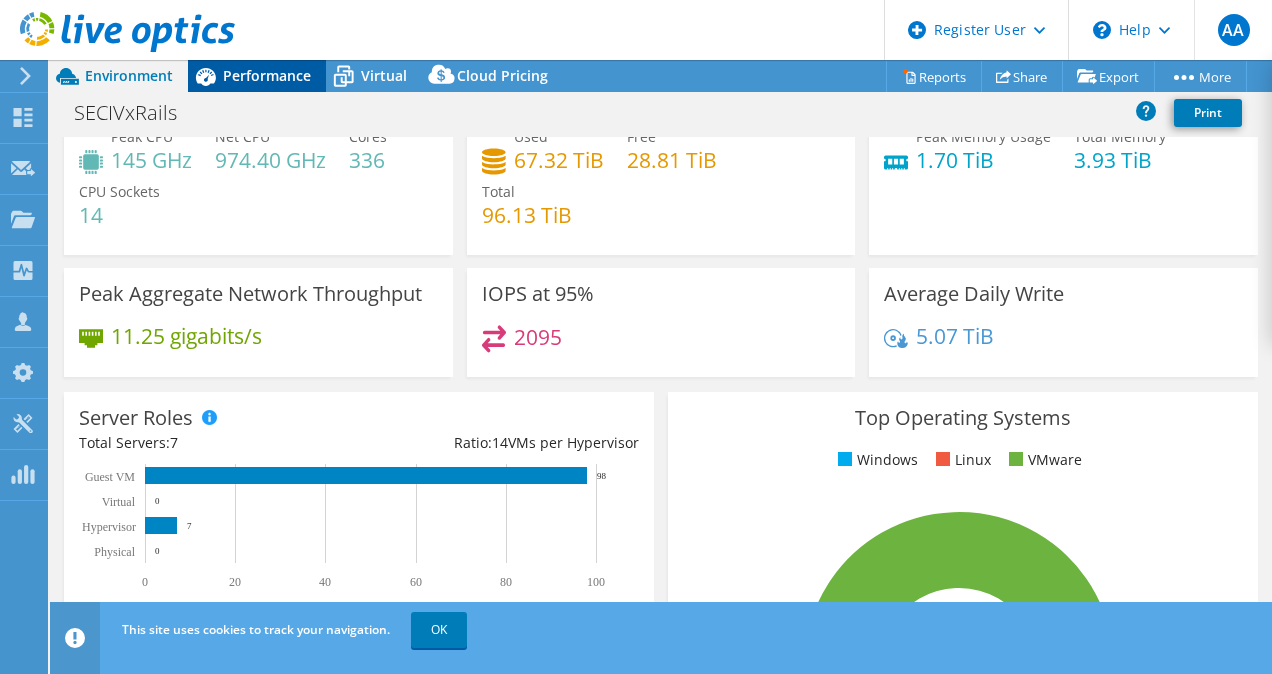 click on "Performance" at bounding box center (257, 76) 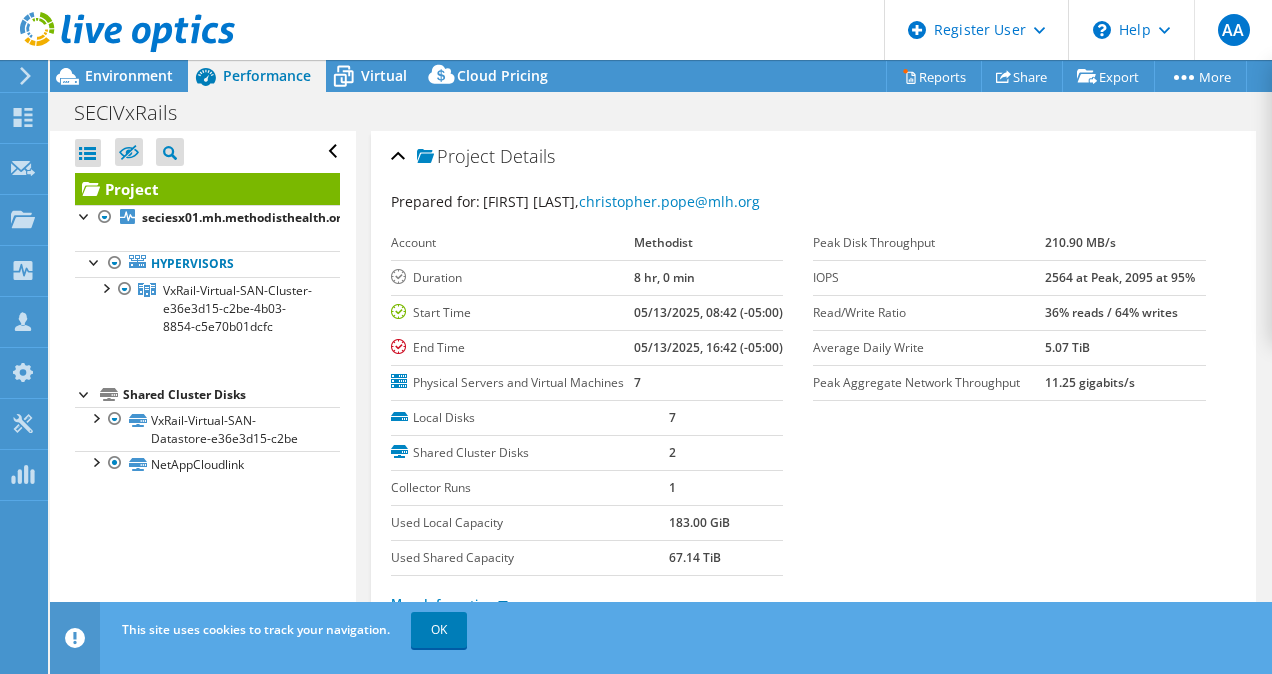 scroll, scrollTop: 0, scrollLeft: 0, axis: both 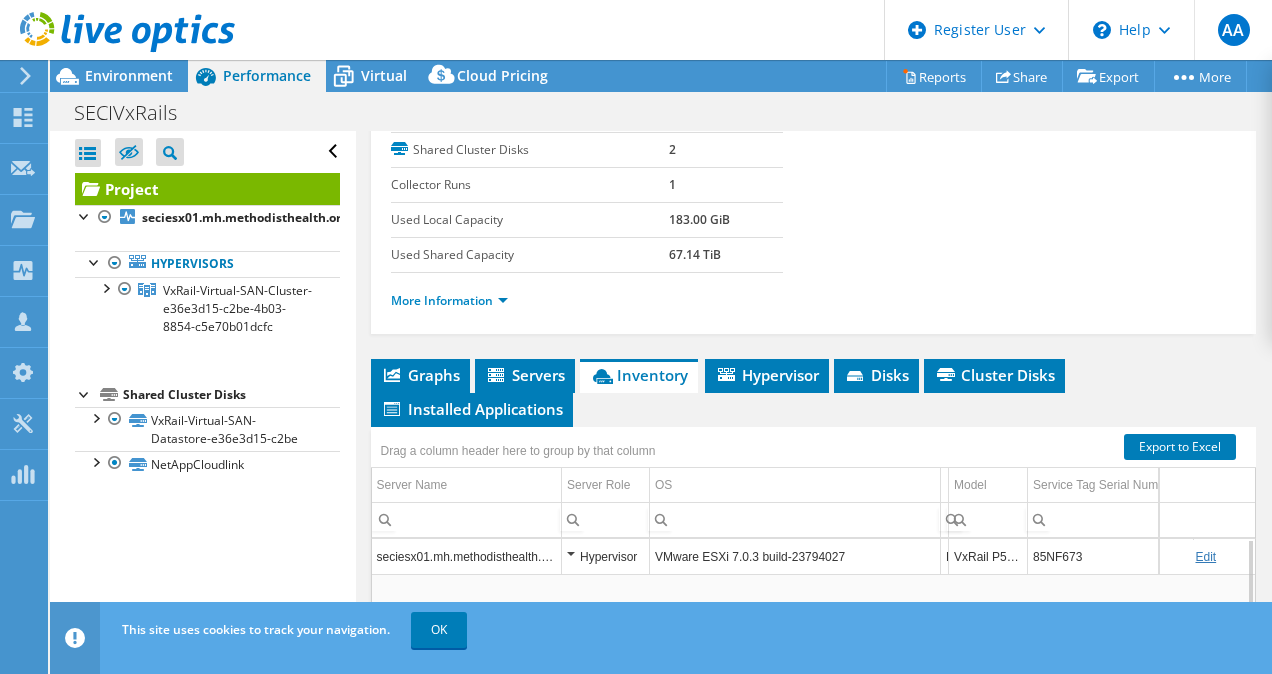 click on "More Information" at bounding box center [455, 301] 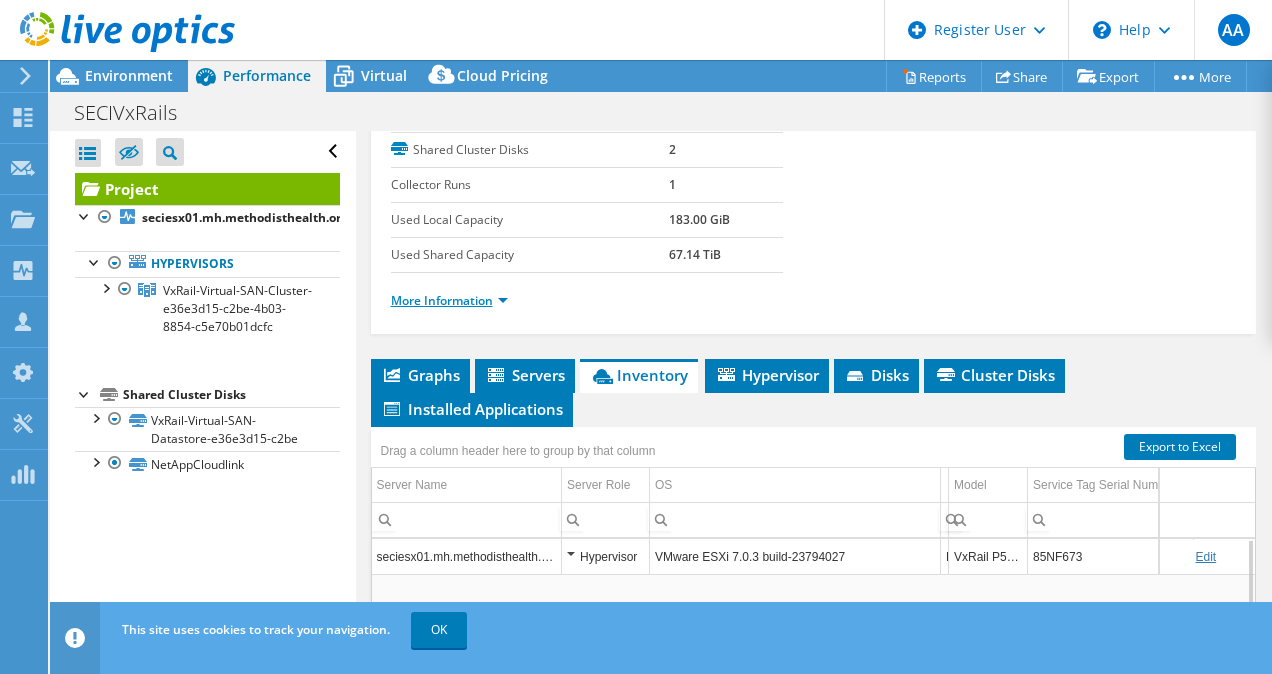 click on "More Information" at bounding box center (449, 300) 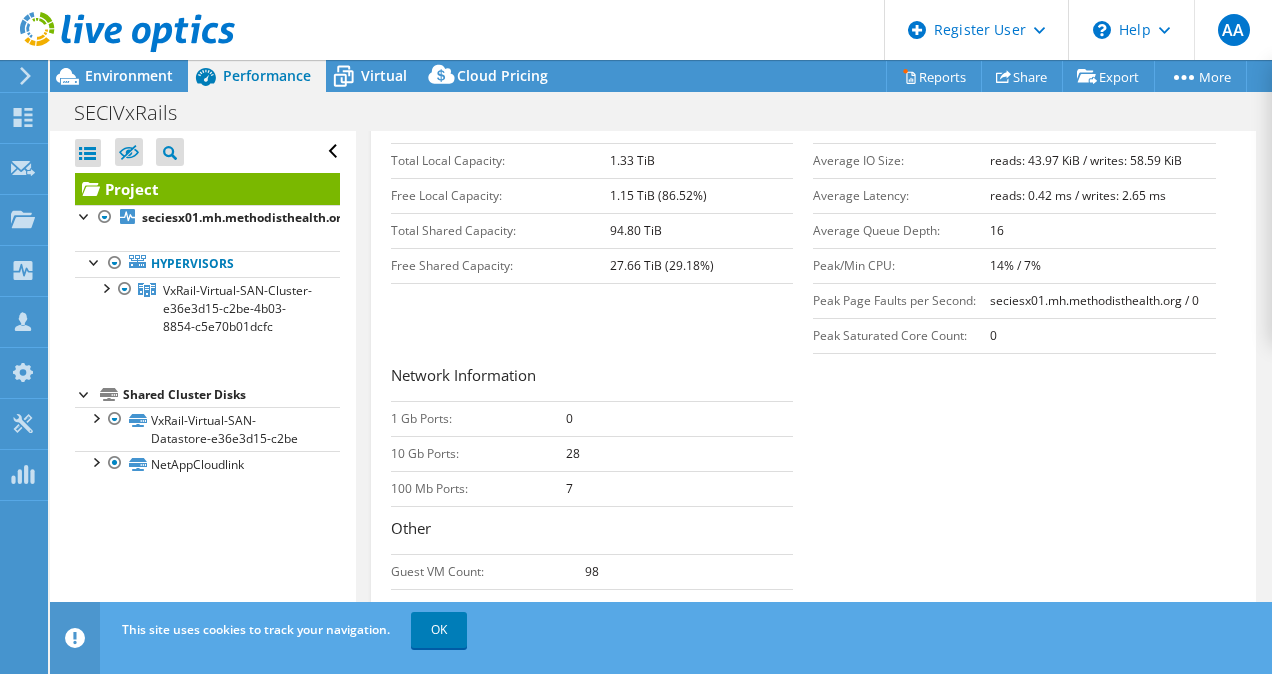 scroll, scrollTop: 527, scrollLeft: 0, axis: vertical 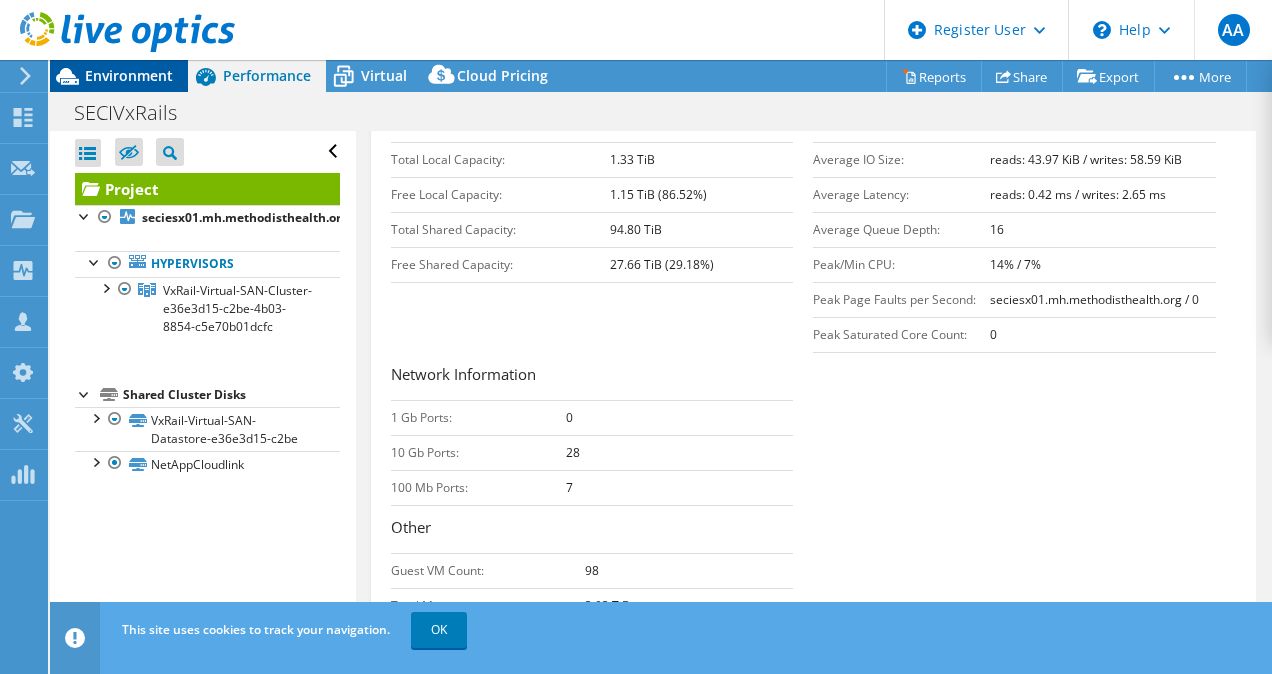 click on "Environment" at bounding box center [129, 75] 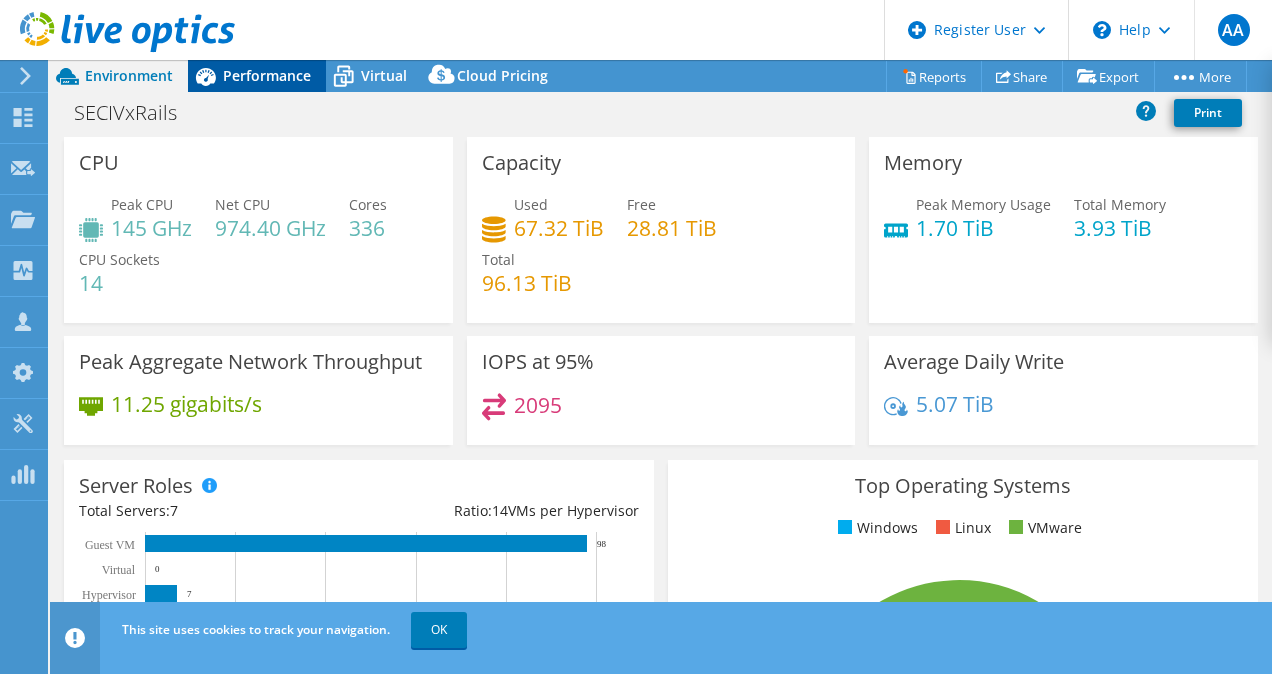 click on "Performance" at bounding box center (267, 75) 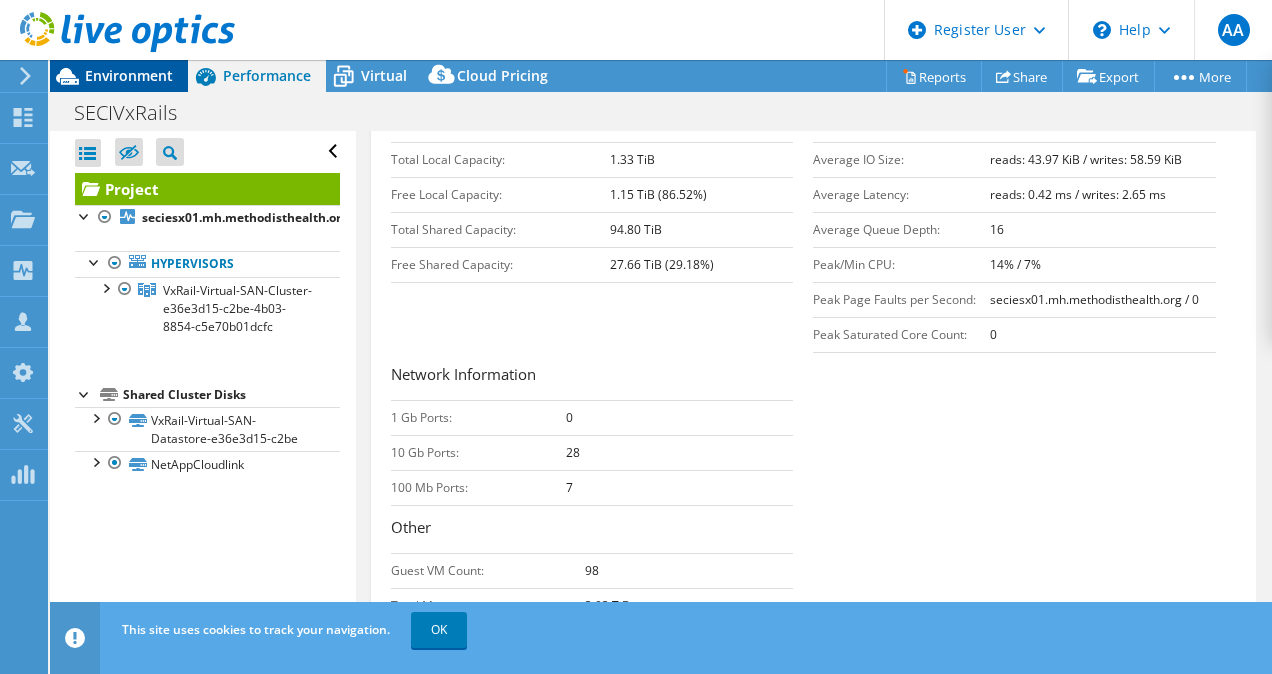 click on "Environment" at bounding box center (129, 75) 